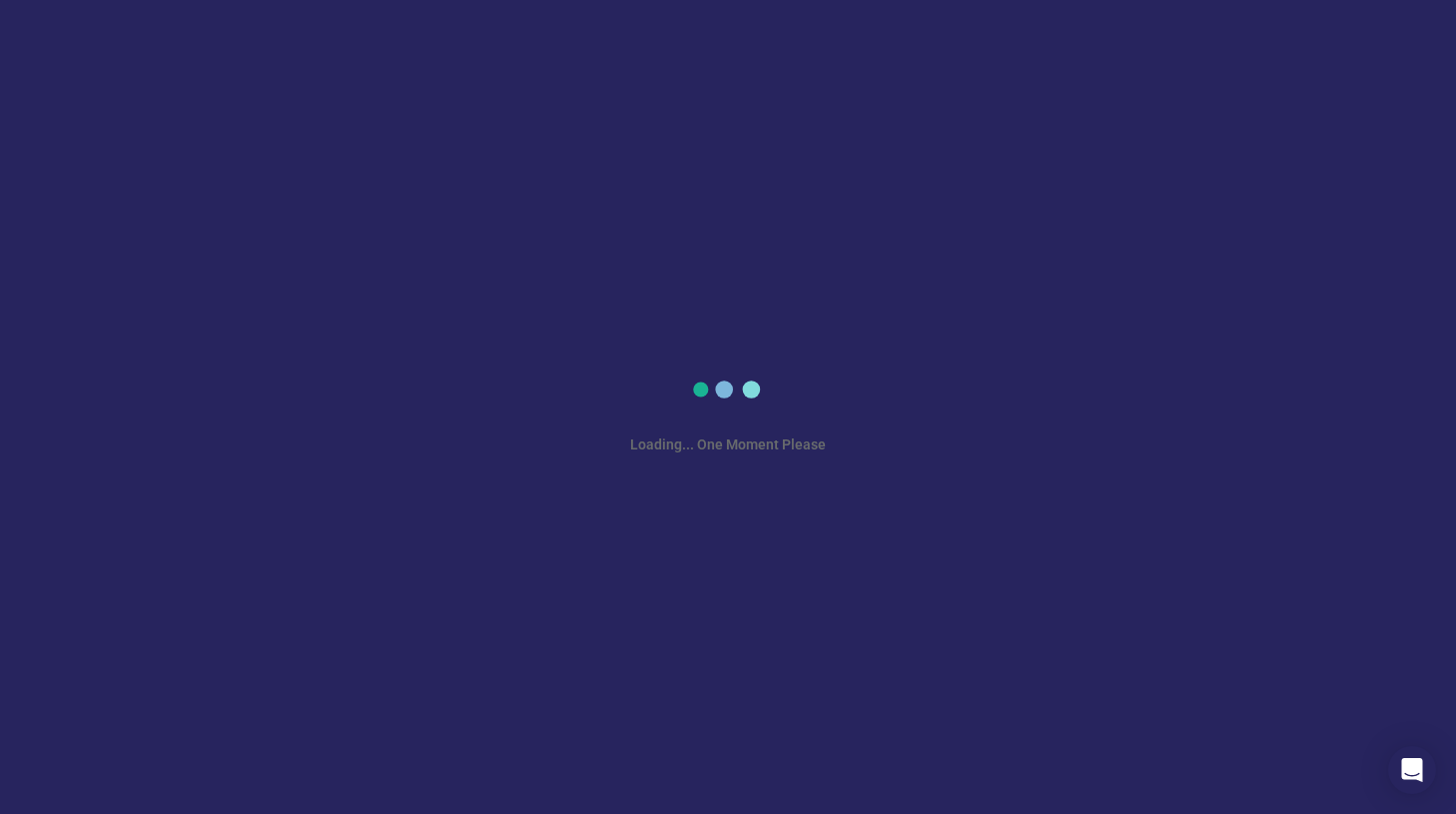 scroll, scrollTop: 0, scrollLeft: 0, axis: both 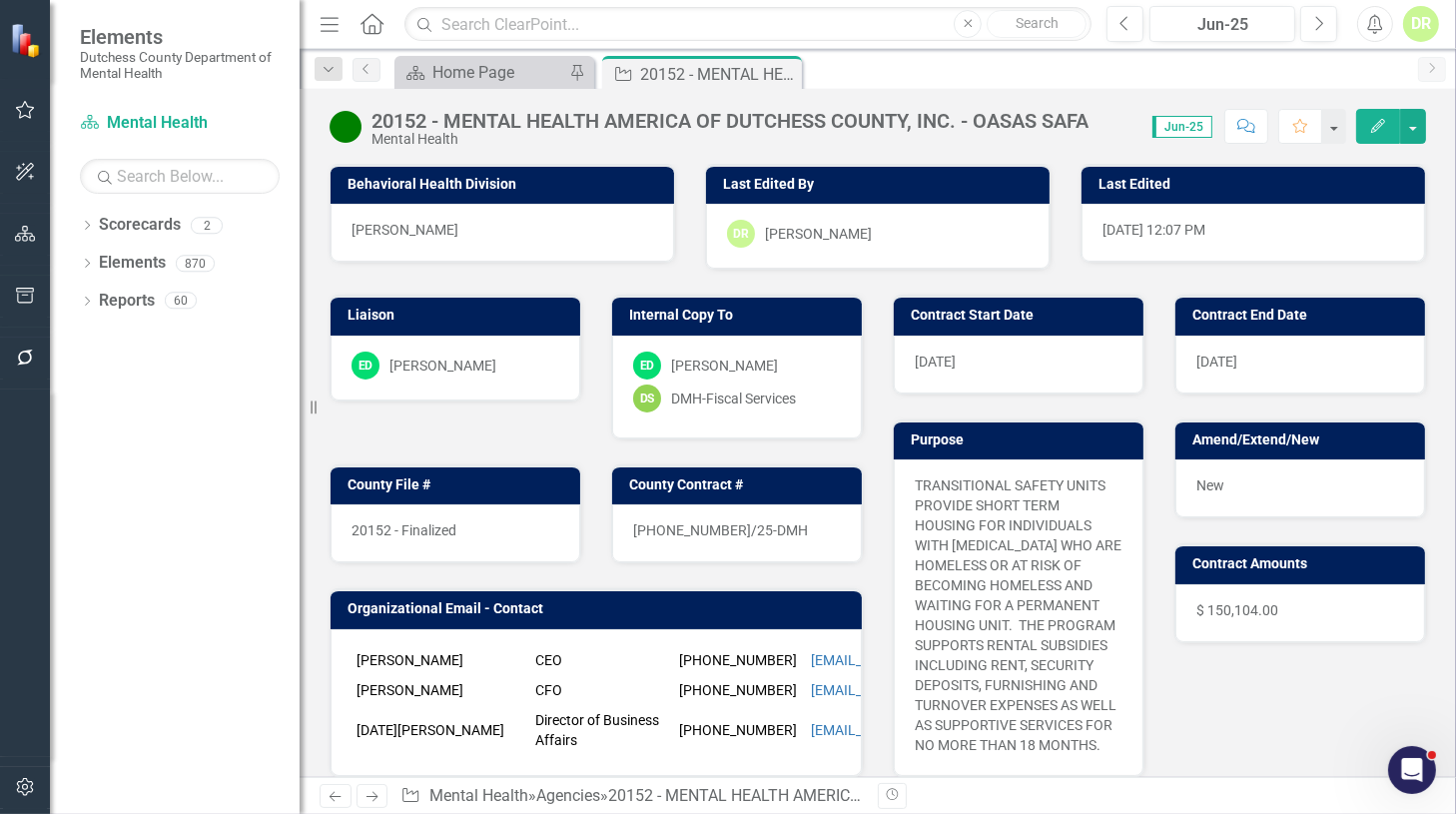 click on "20152 - Finalized" at bounding box center [455, 533] 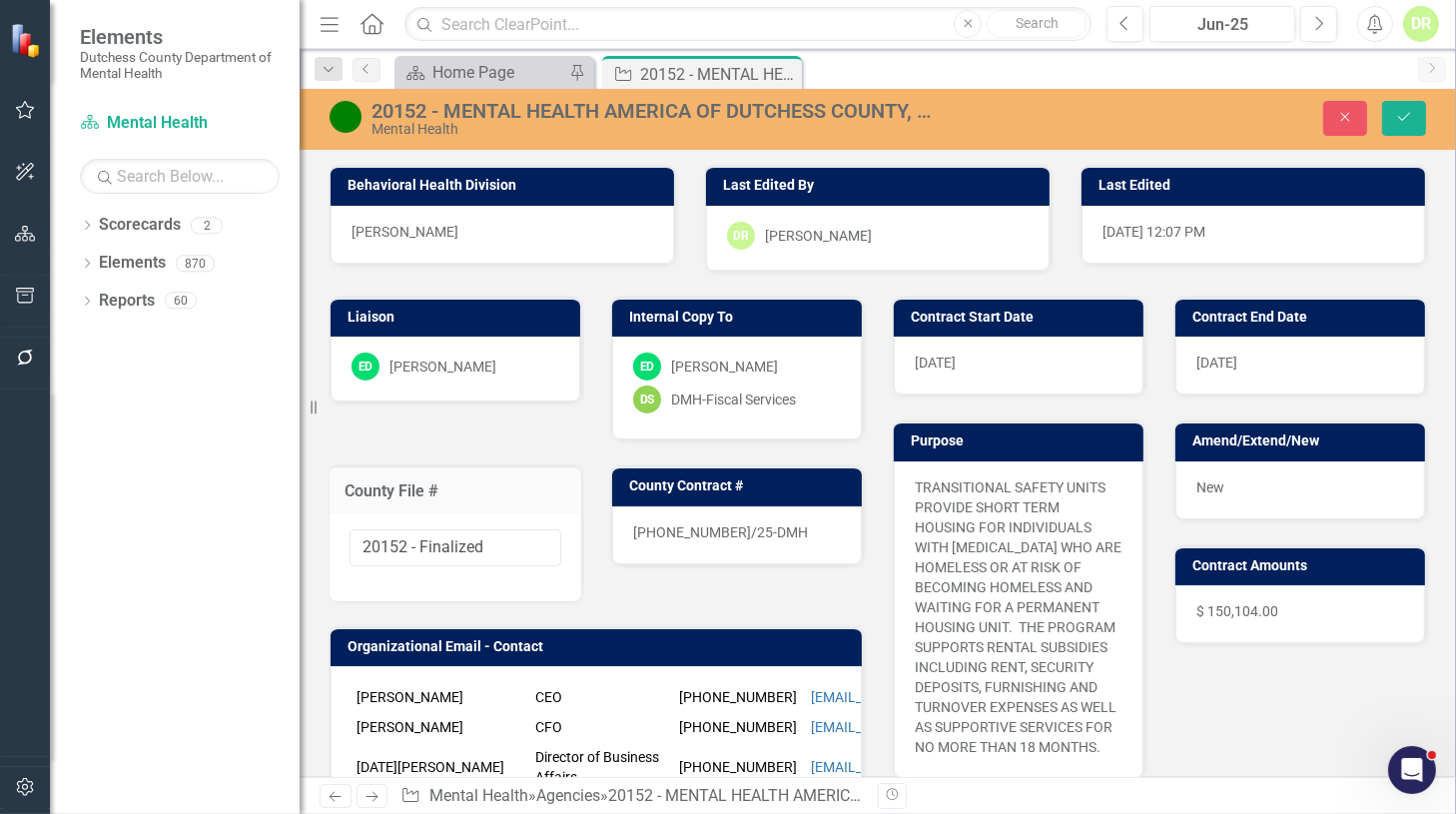 click on "20152 - Finalized" at bounding box center [455, 557] 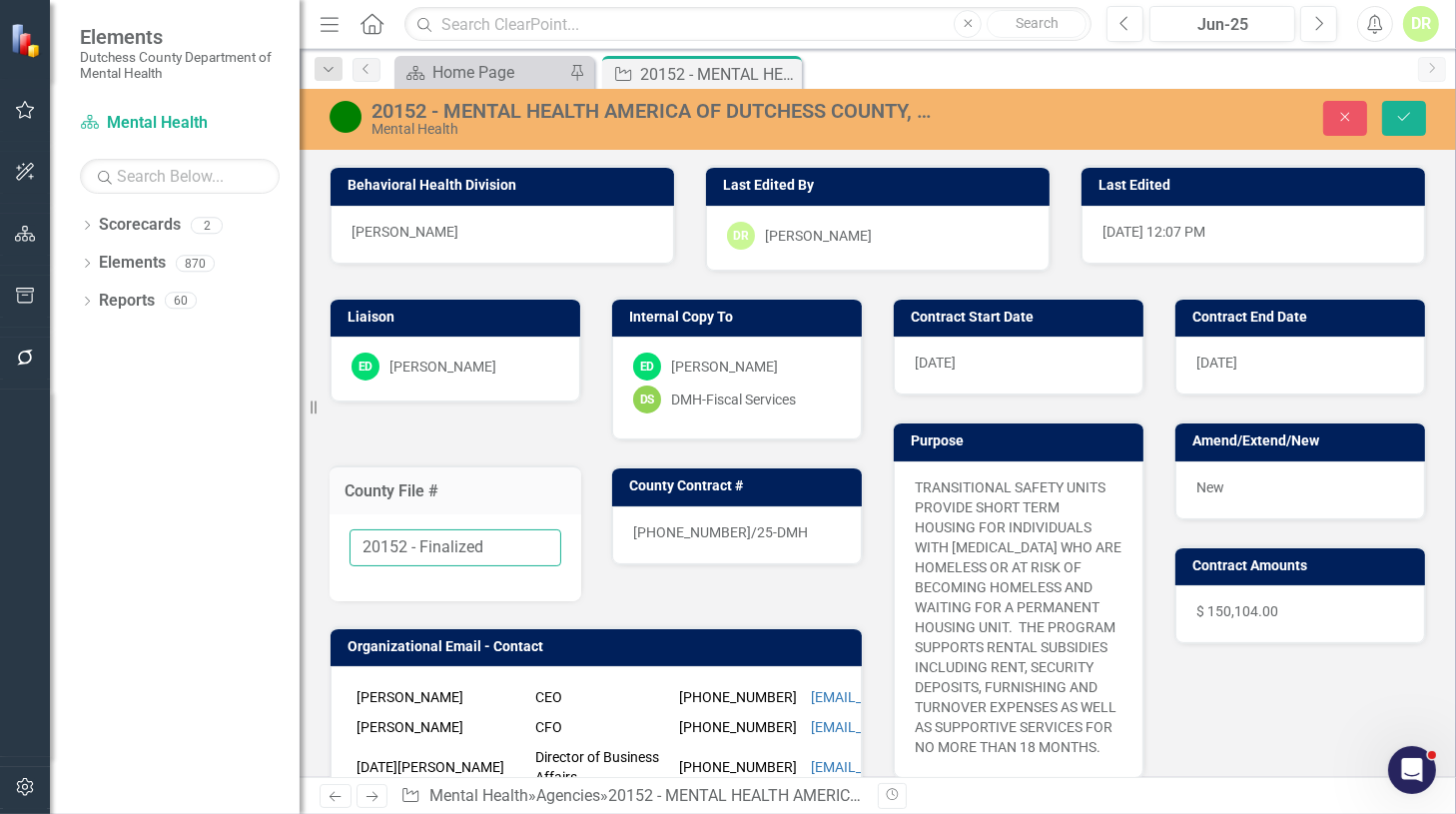 drag, startPoint x: 494, startPoint y: 540, endPoint x: 421, endPoint y: 554, distance: 74.330344 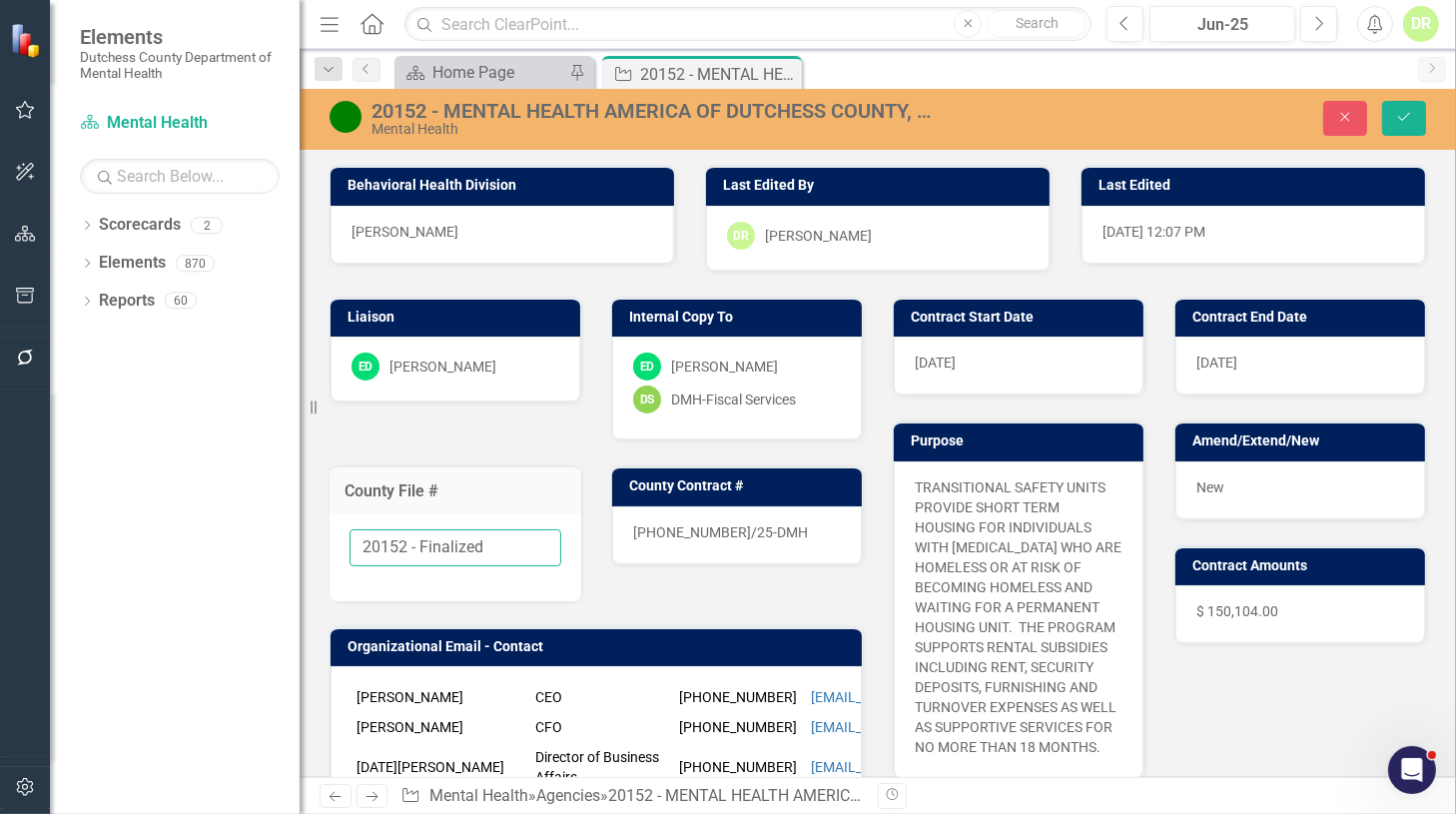 click on "20152 - Finalized" at bounding box center (455, 547) 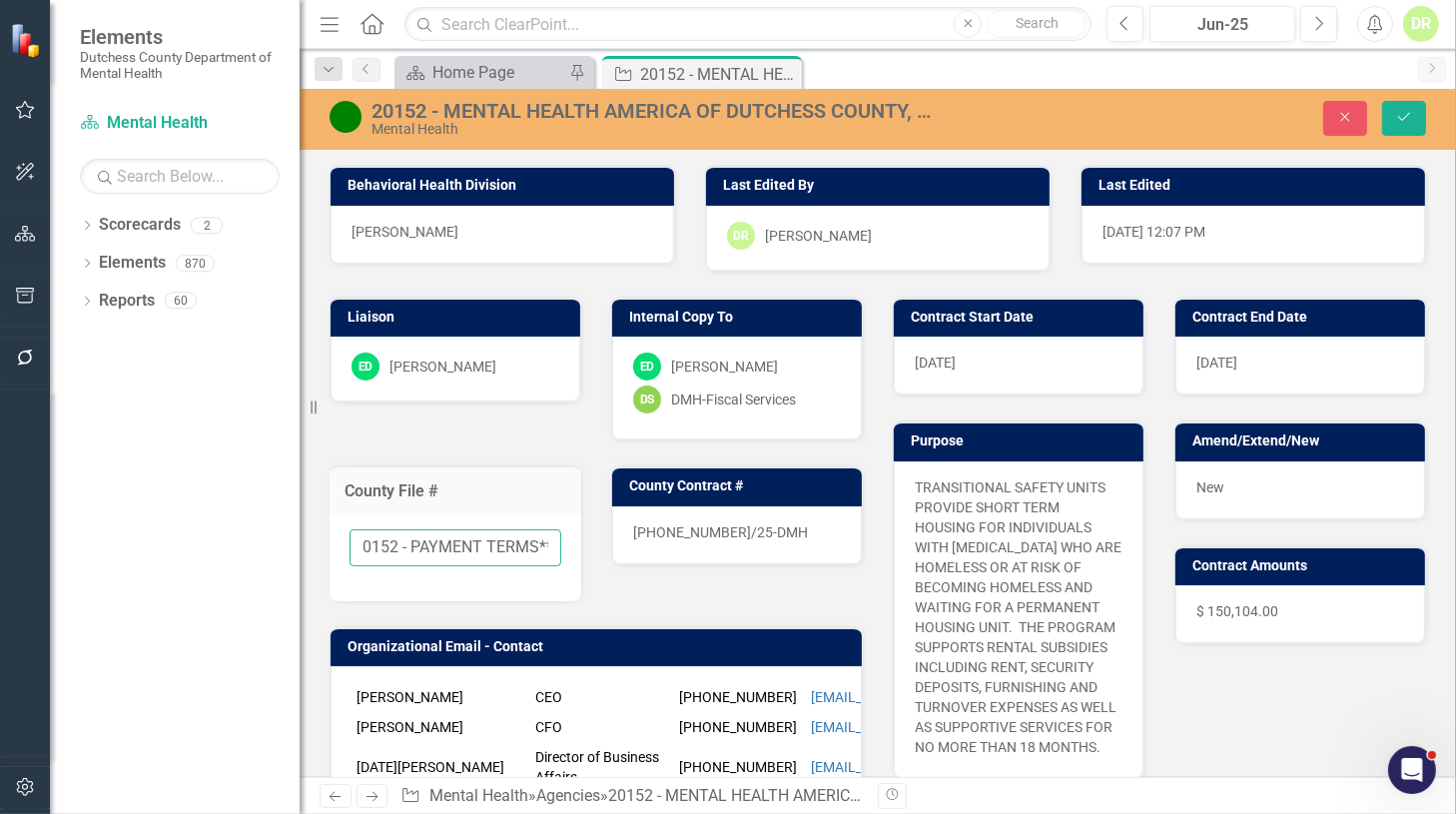scroll, scrollTop: 0, scrollLeft: 15, axis: horizontal 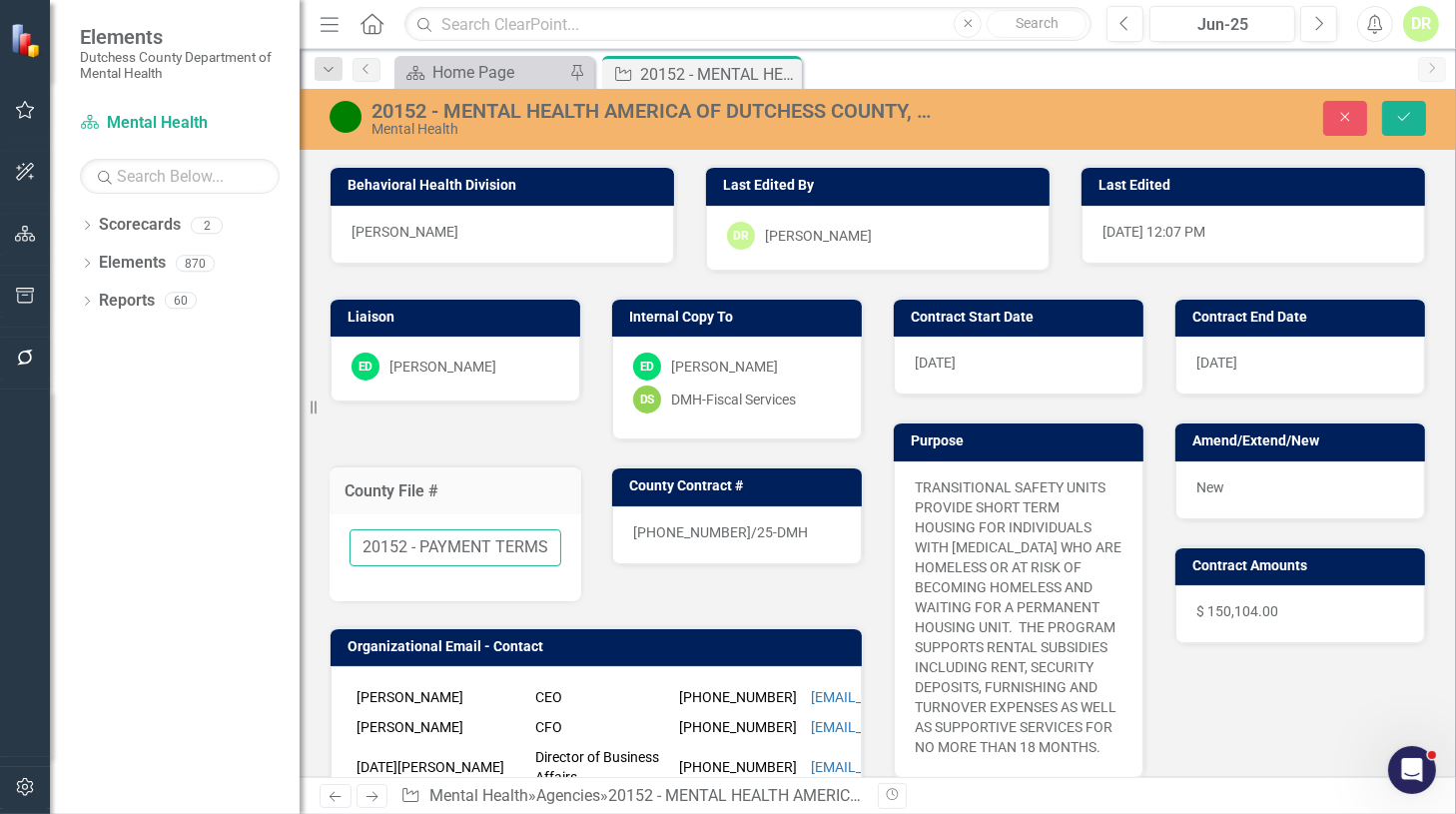 drag, startPoint x: 419, startPoint y: 545, endPoint x: 491, endPoint y: 611, distance: 97.67292 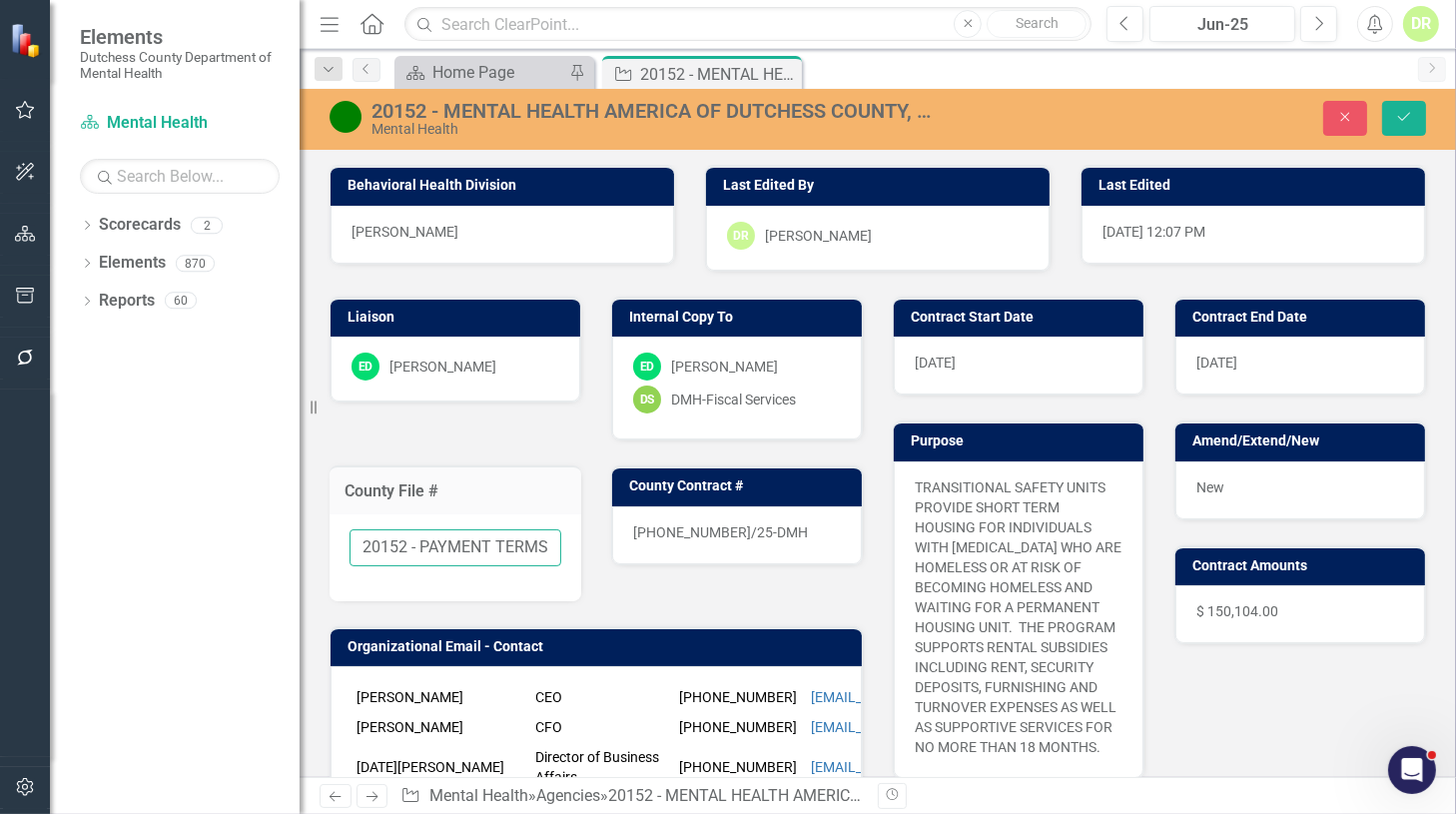 click on "20152 - PAYMENT TERMS**" at bounding box center [455, 547] 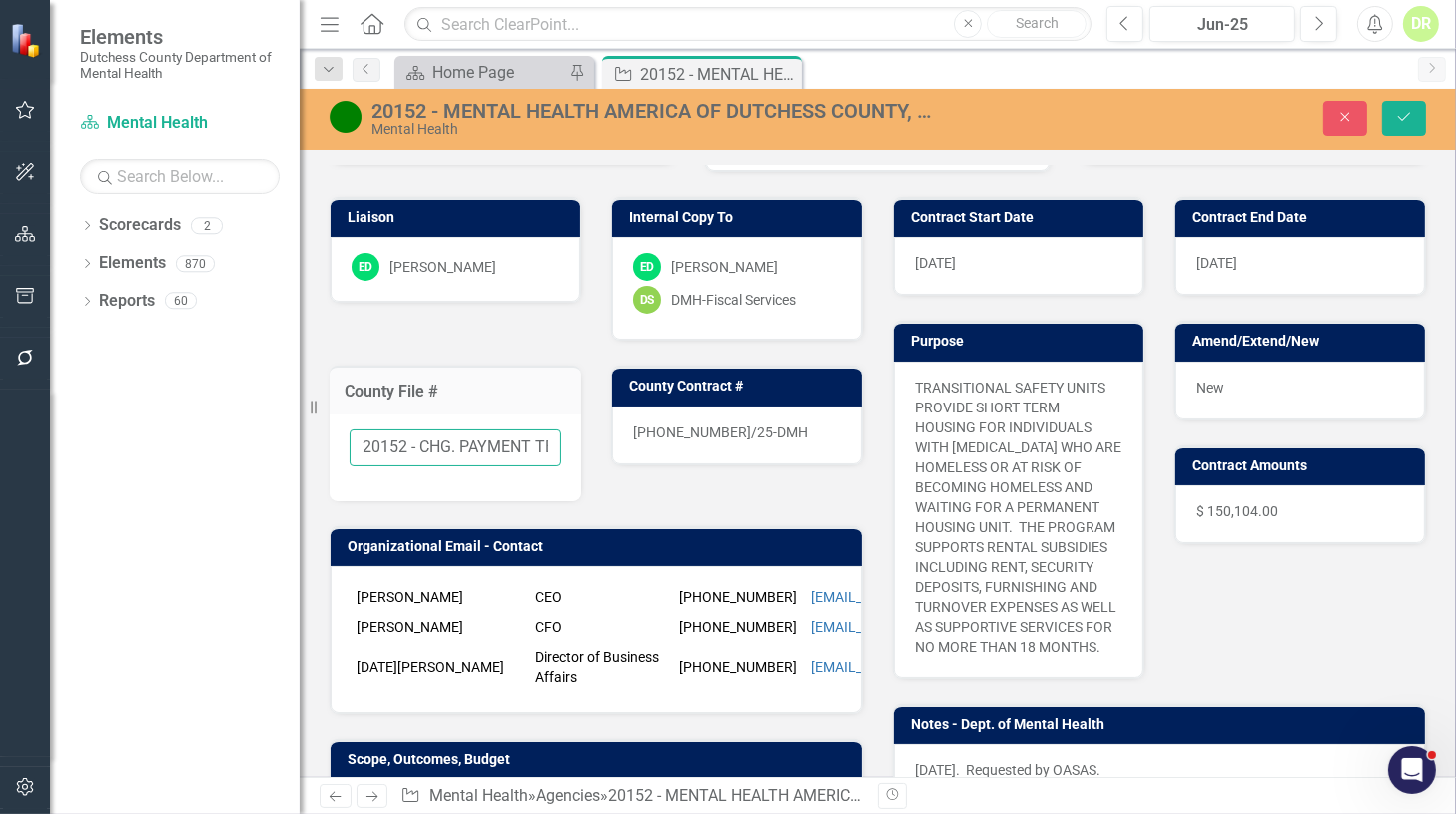 scroll, scrollTop: 544, scrollLeft: 0, axis: vertical 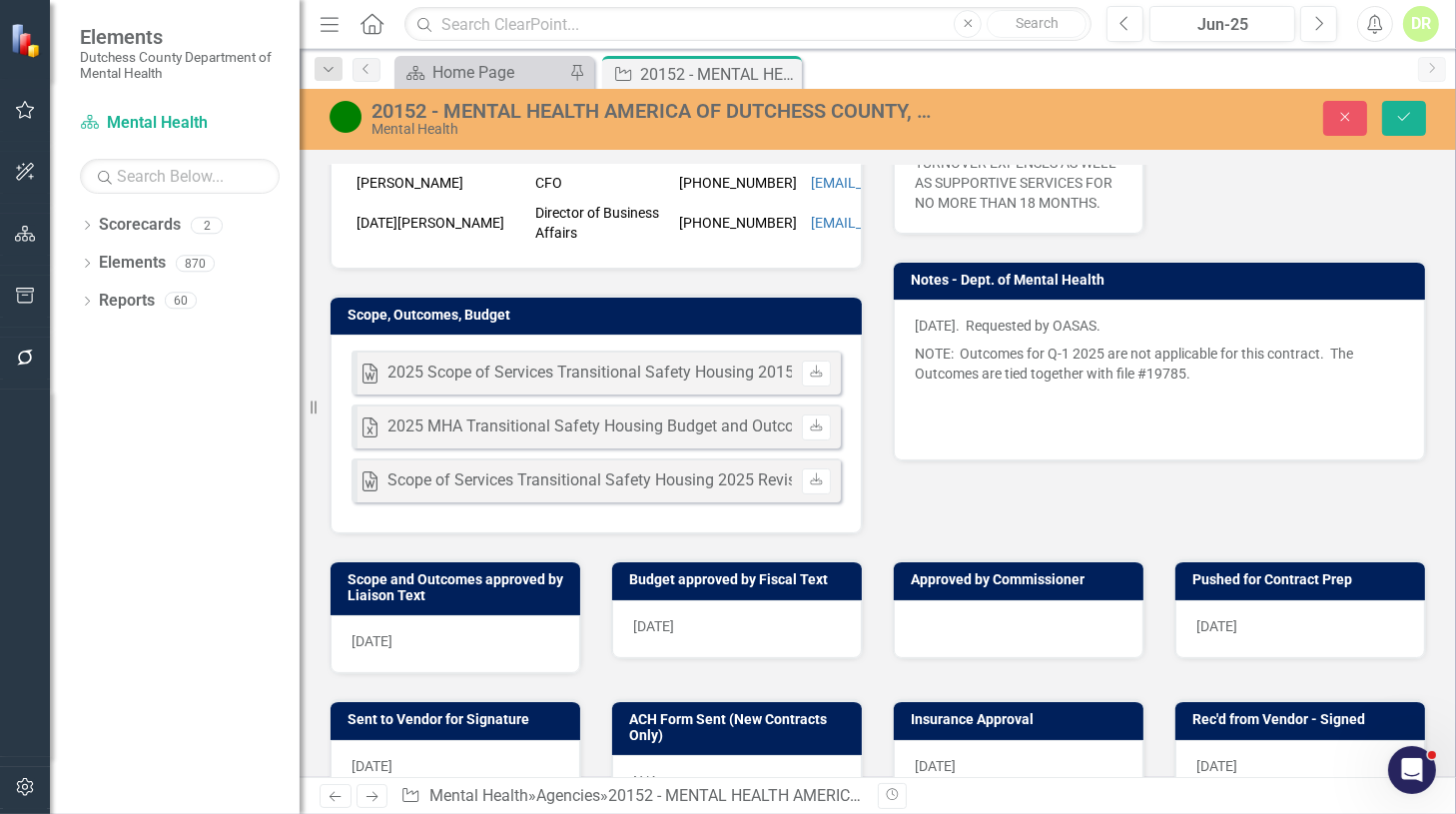 type on "20152 - CHG. PAYMENT TERMS**" 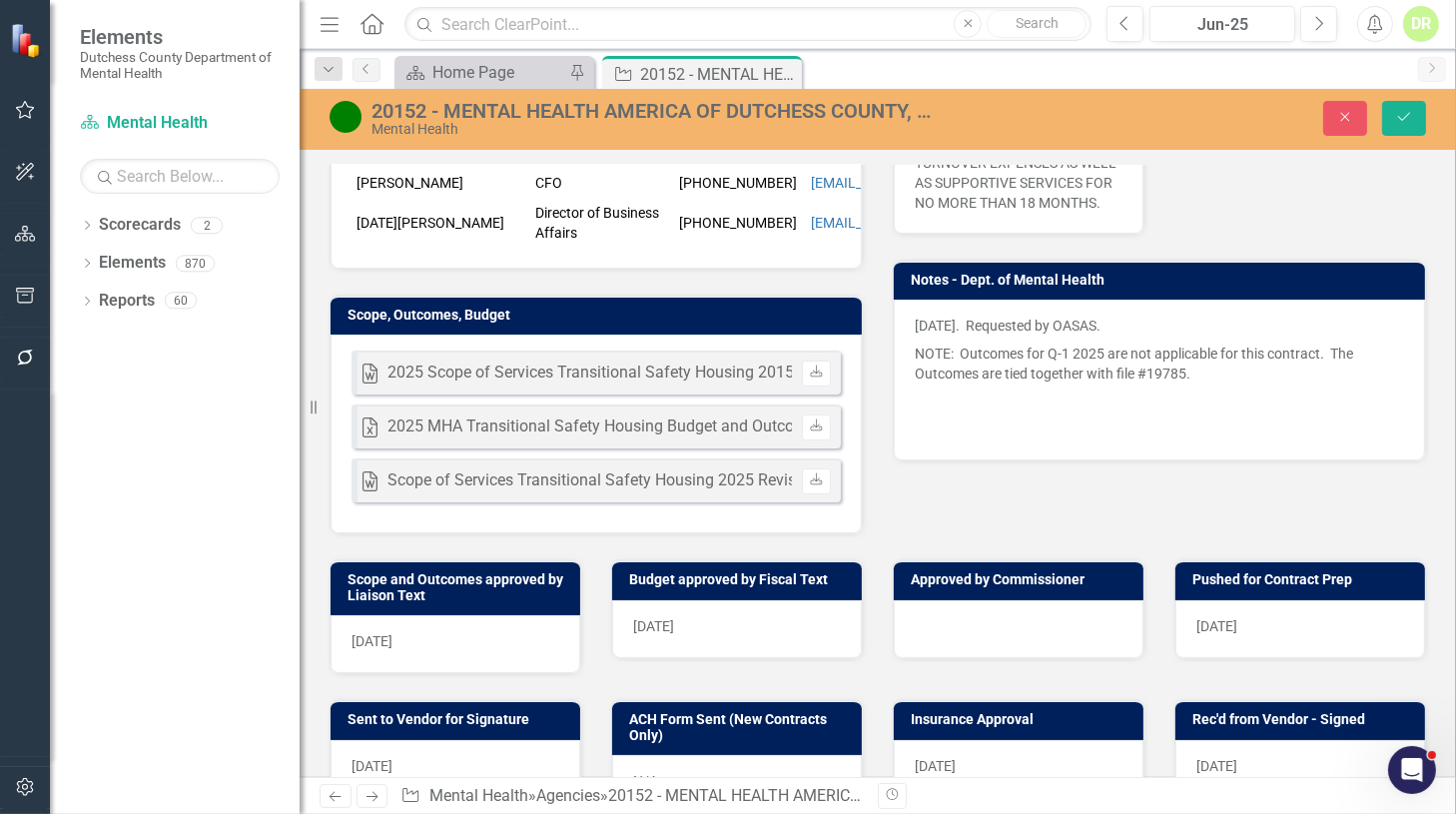 click on "[DATE].  Requested by OASAS." at bounding box center (1159, 328) 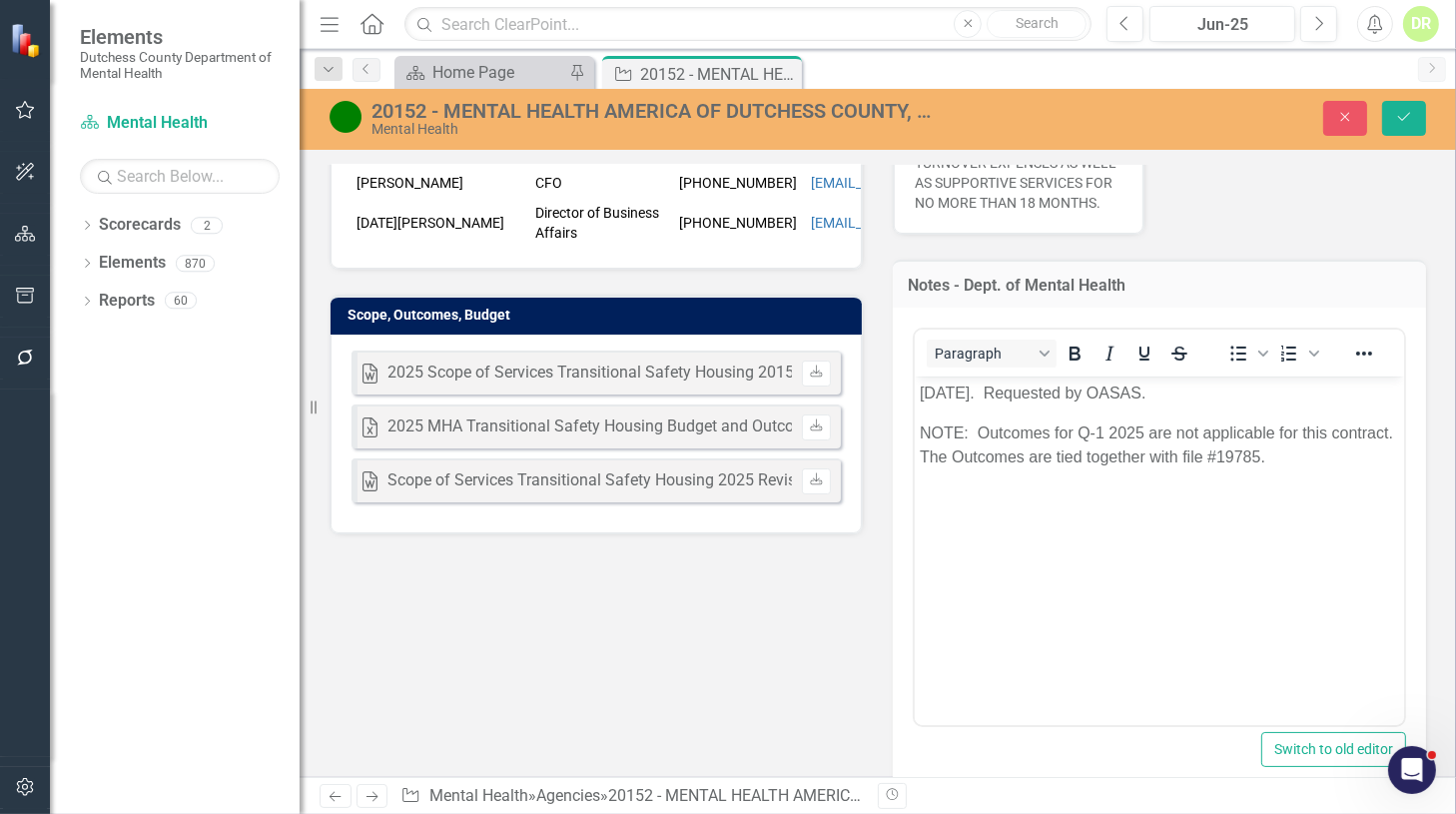 scroll, scrollTop: 0, scrollLeft: 0, axis: both 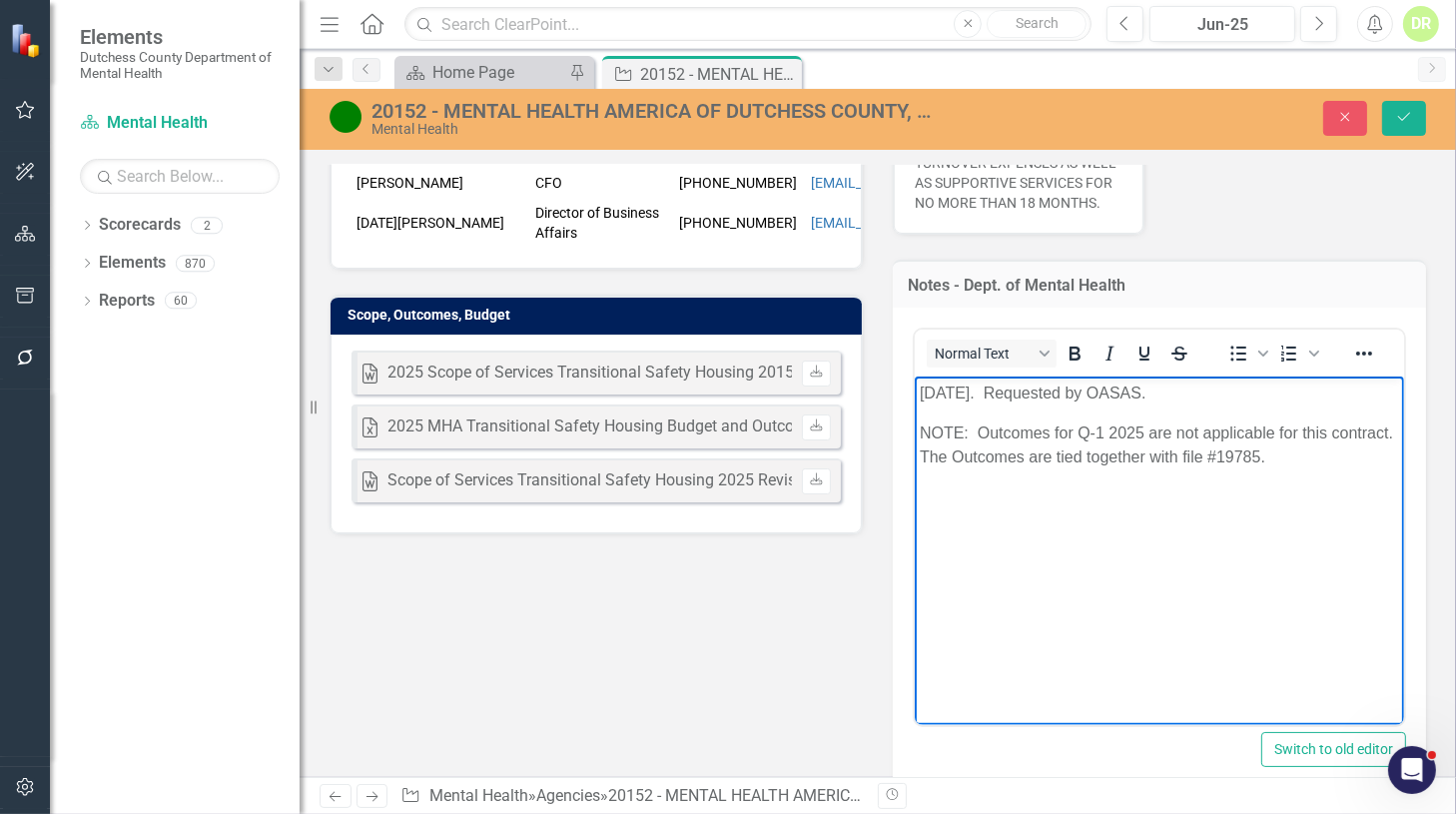 click on "[DATE].  Requested by OASAS." at bounding box center [1158, 394] 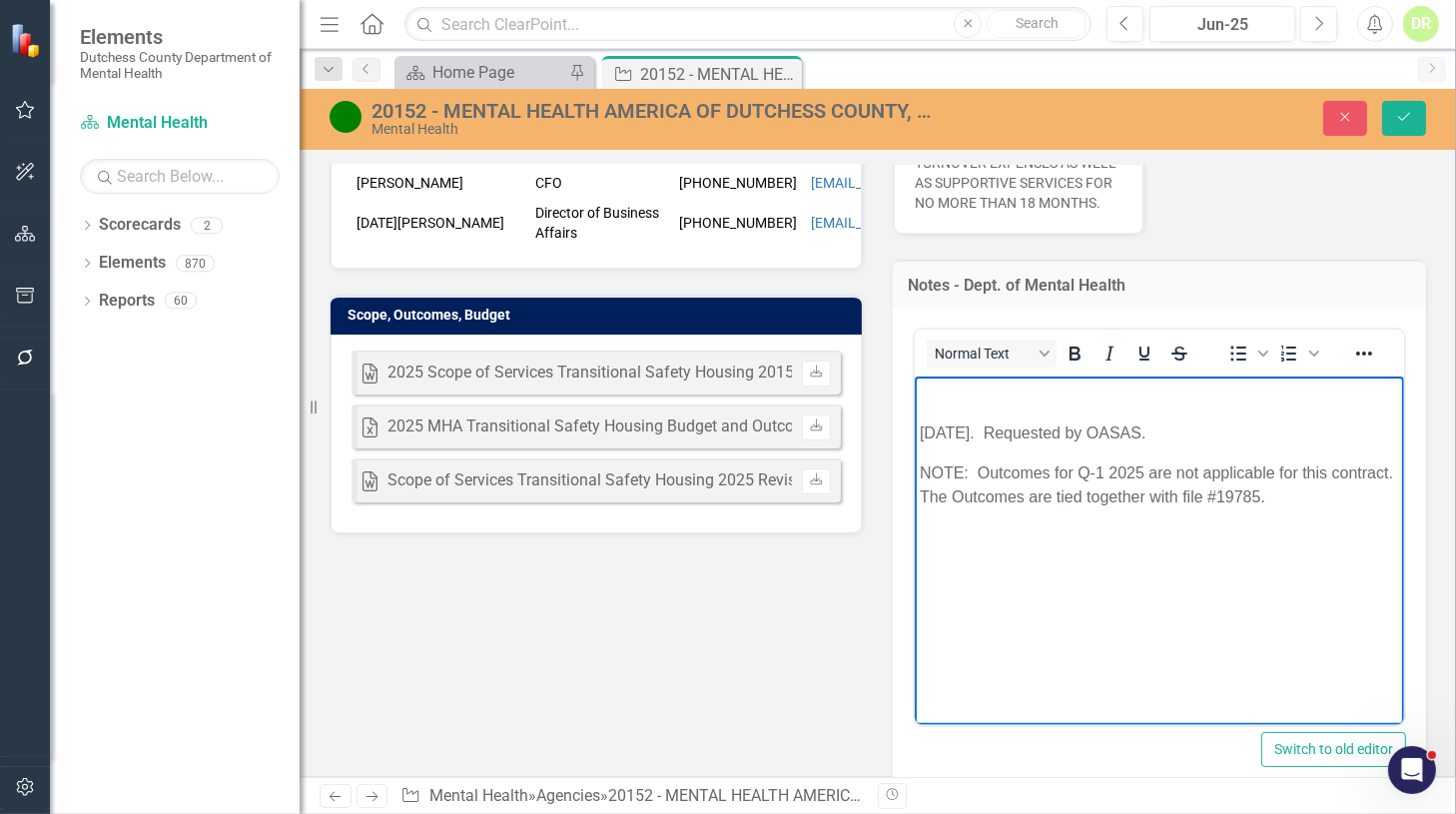 type 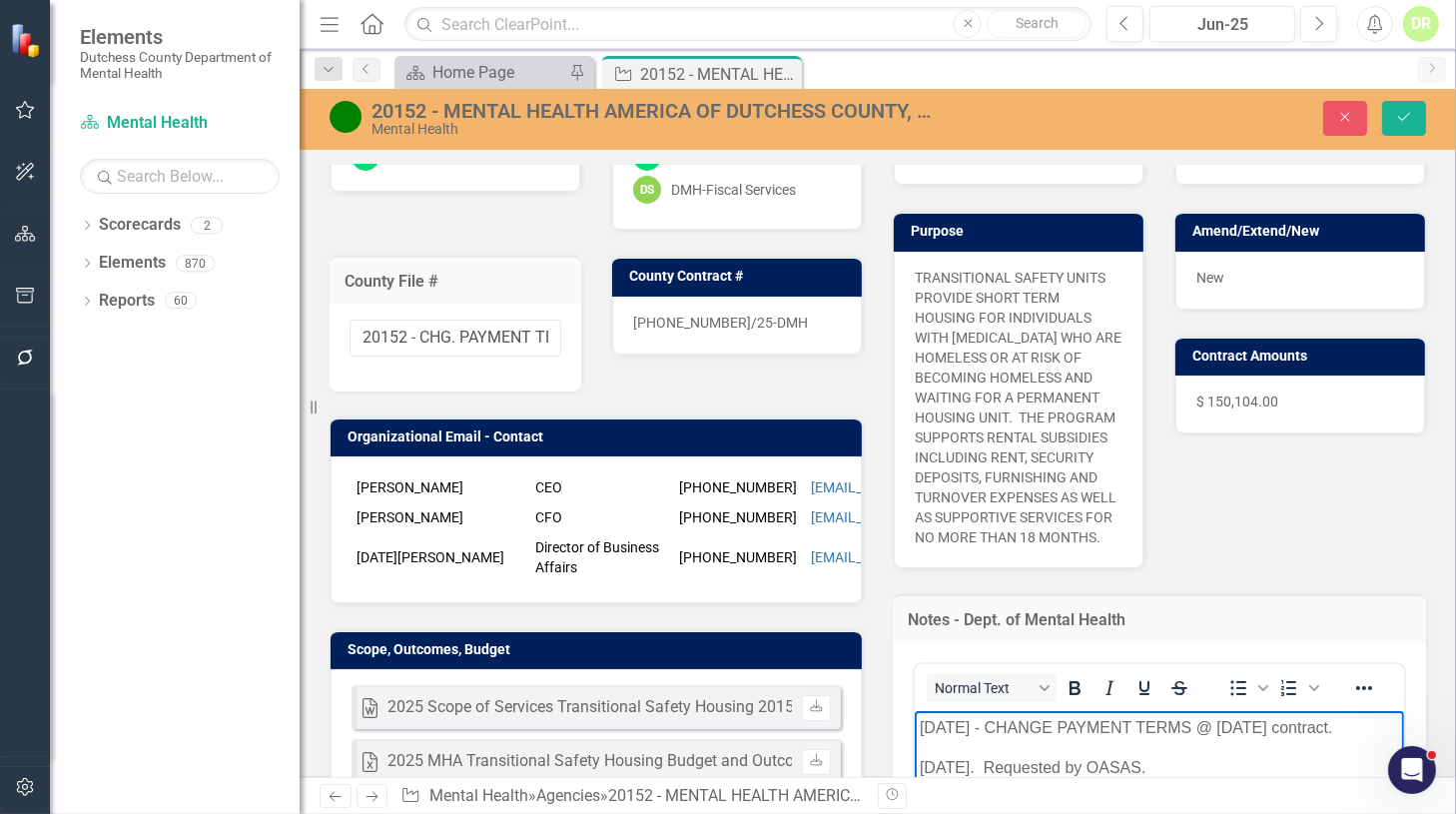scroll, scrollTop: 0, scrollLeft: 0, axis: both 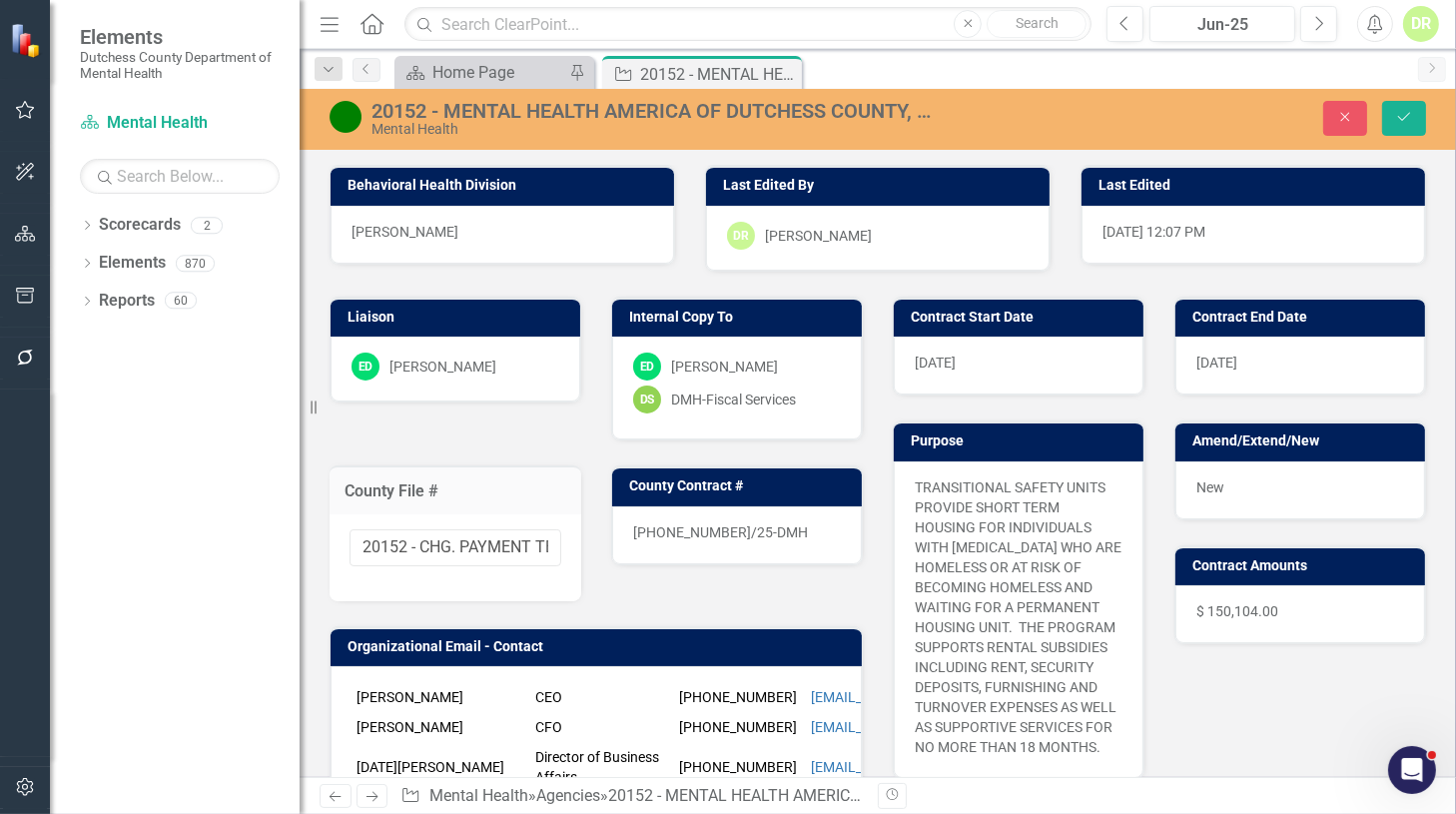 click on "[PHONE_NUMBER]/25-DMH" at bounding box center [737, 535] 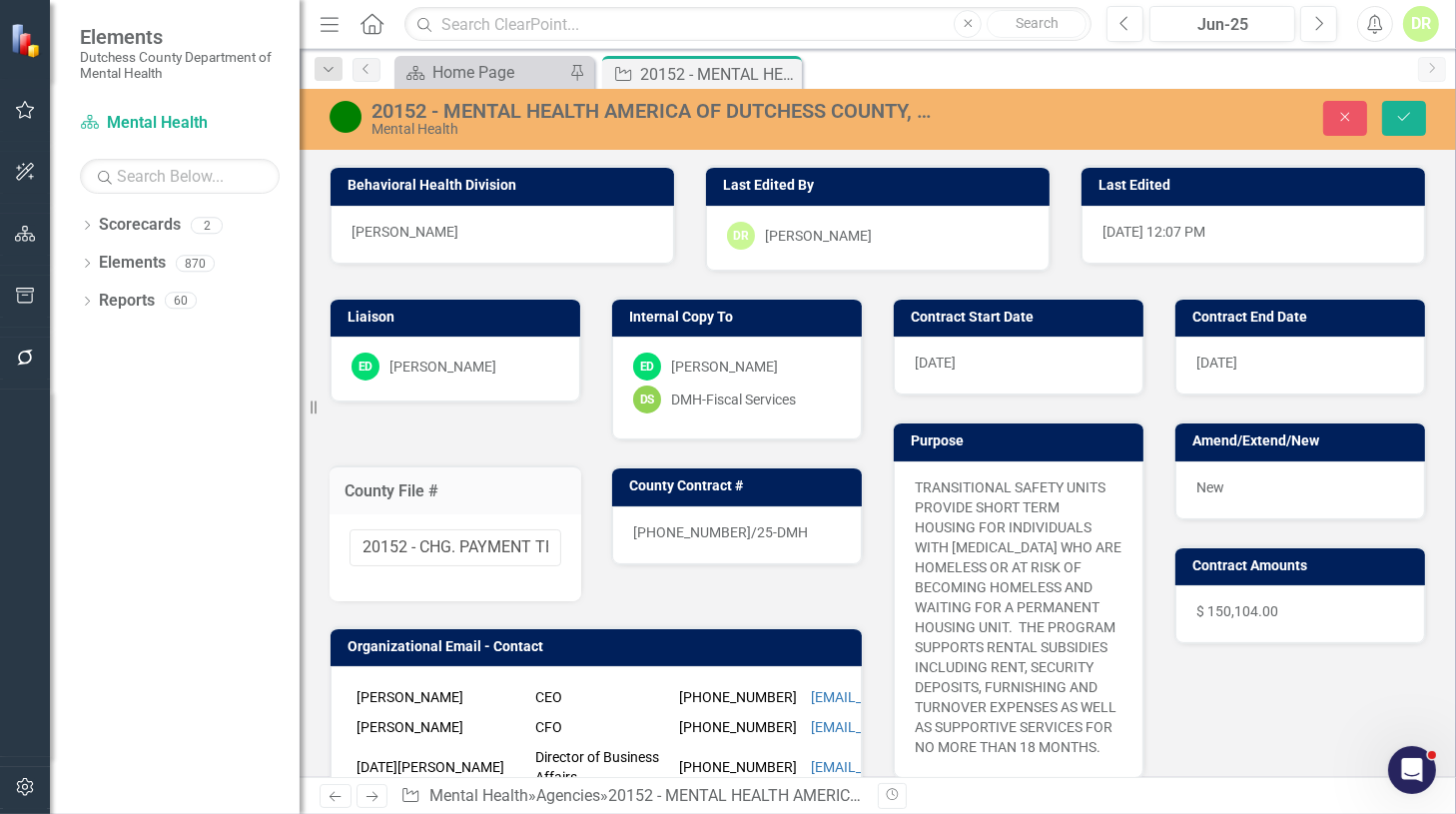 drag, startPoint x: 774, startPoint y: 534, endPoint x: 767, endPoint y: 524, distance: 12.206556 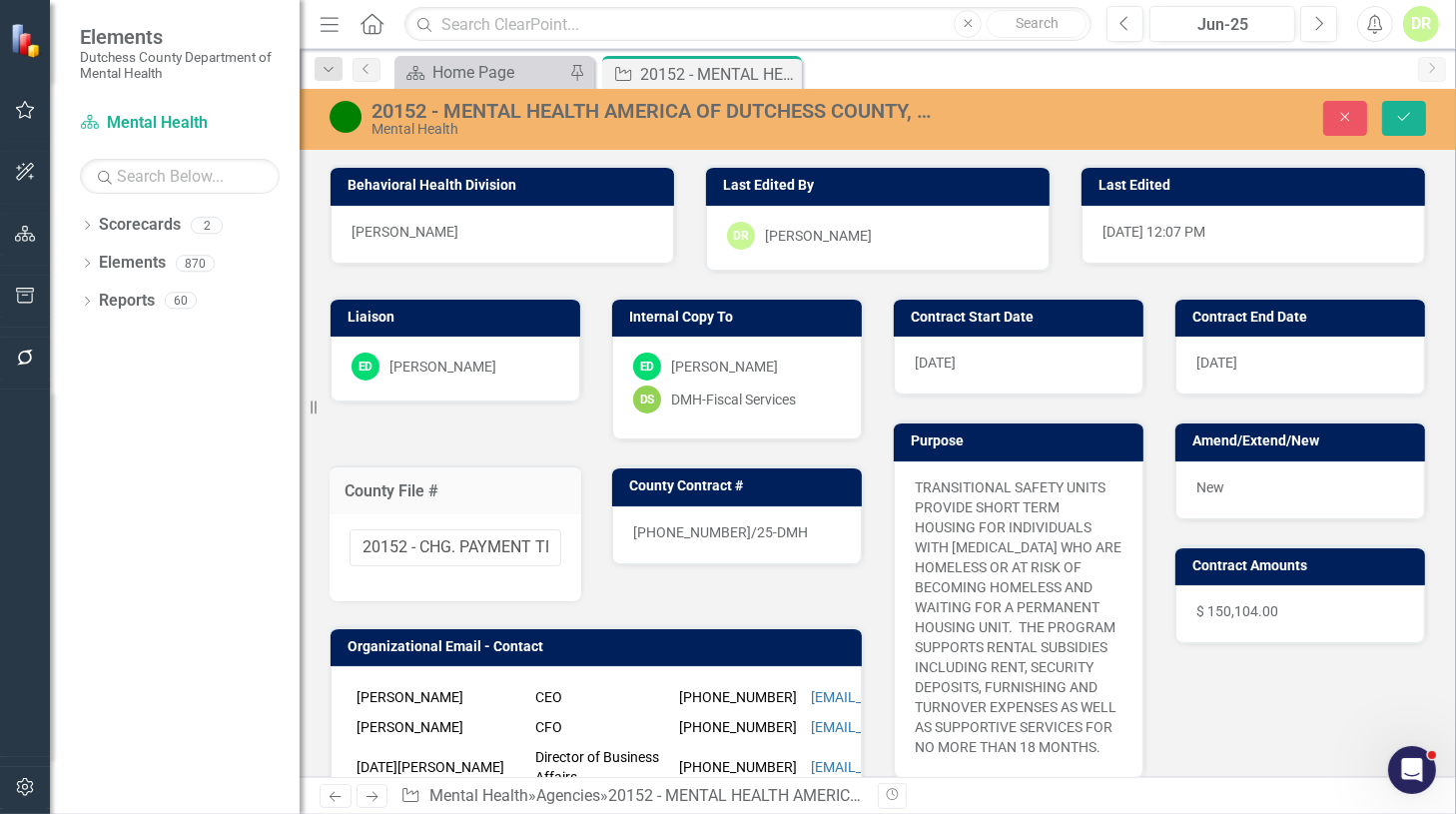 click on "[PHONE_NUMBER]/25-DMH" at bounding box center (737, 535) 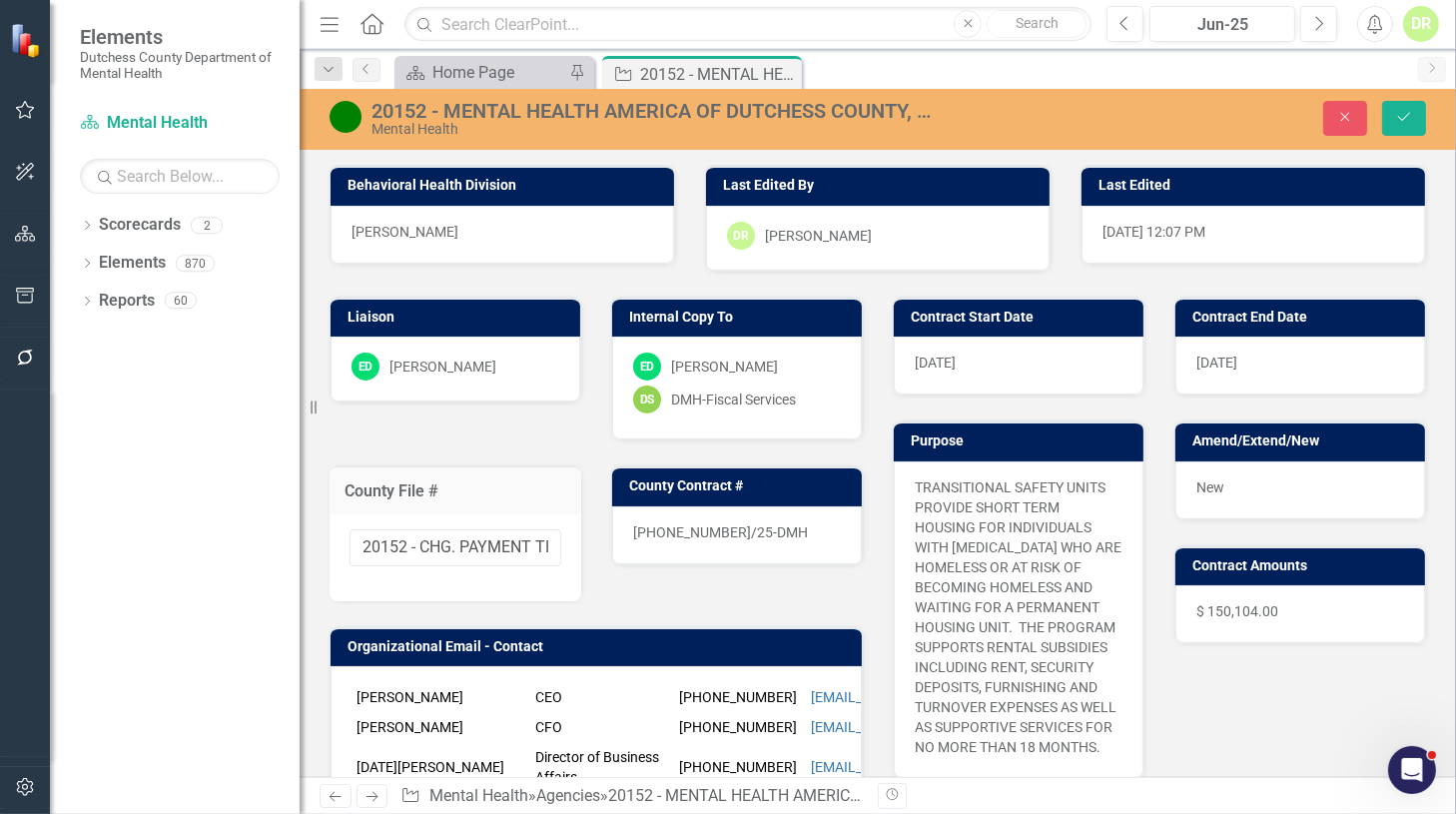 drag, startPoint x: 767, startPoint y: 524, endPoint x: 729, endPoint y: 523, distance: 38.013156 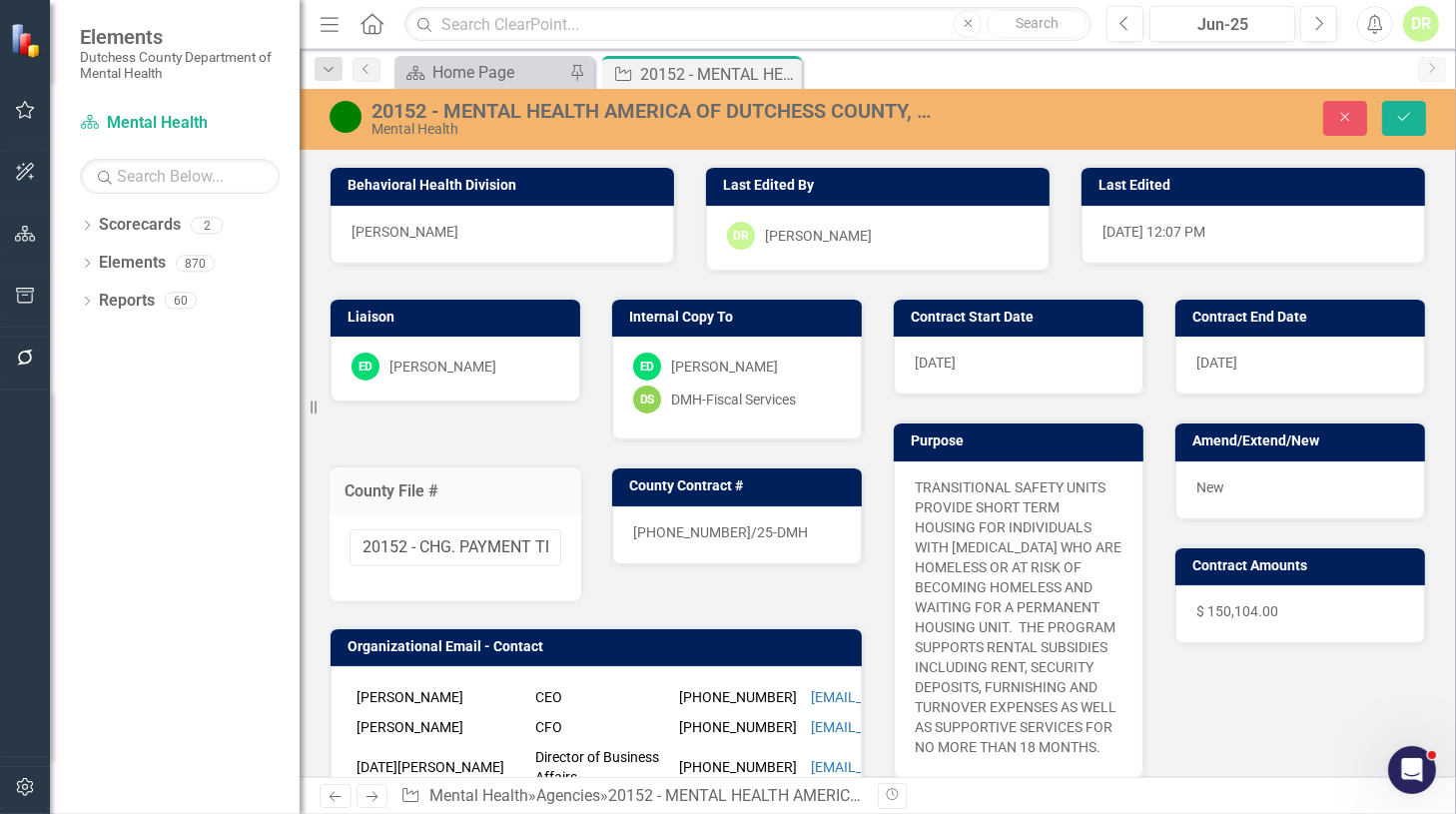 click on "[PHONE_NUMBER]/25-DMH" at bounding box center [737, 535] 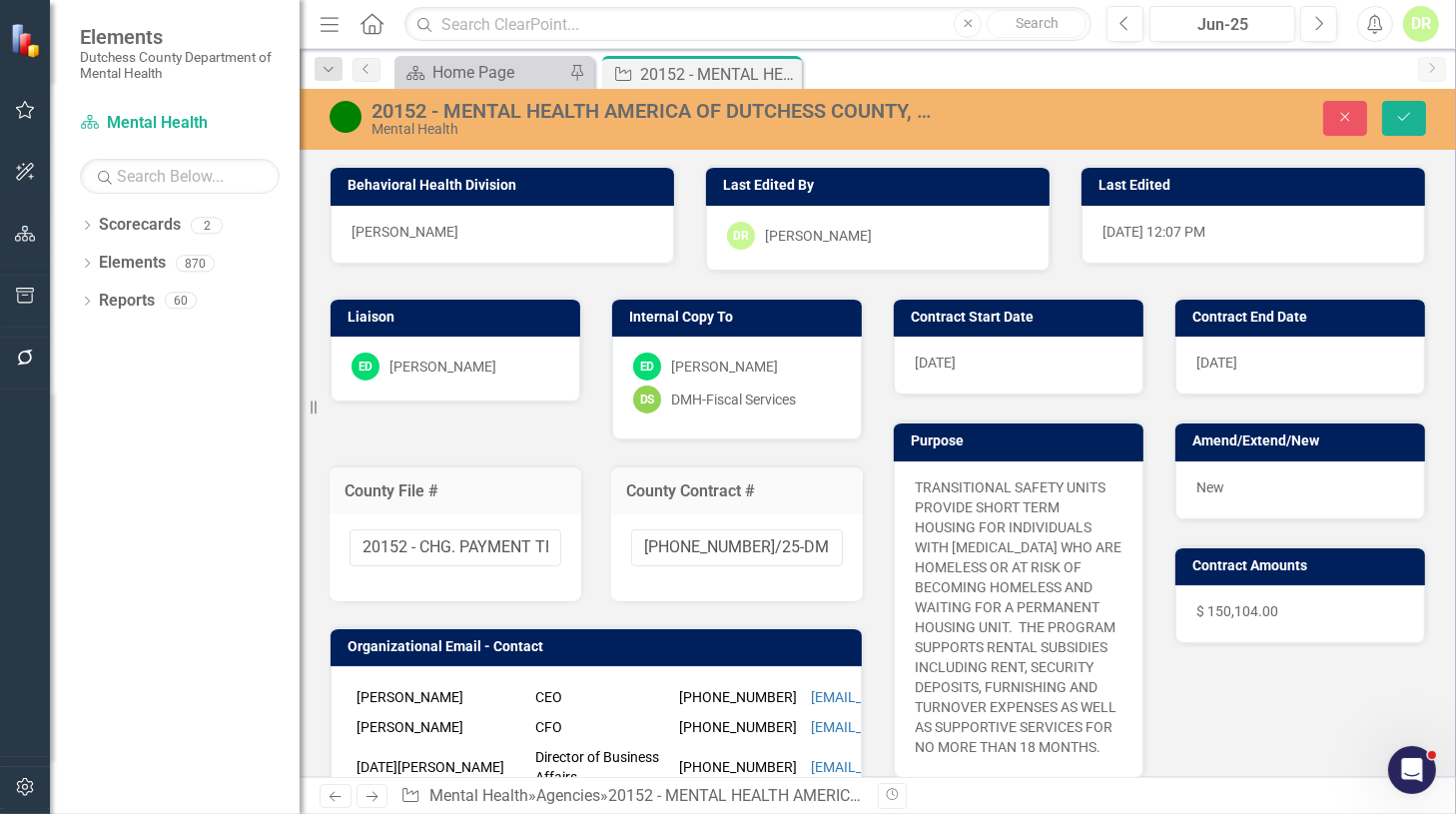 click on "[PHONE_NUMBER]/25-DMH" at bounding box center (737, 557) 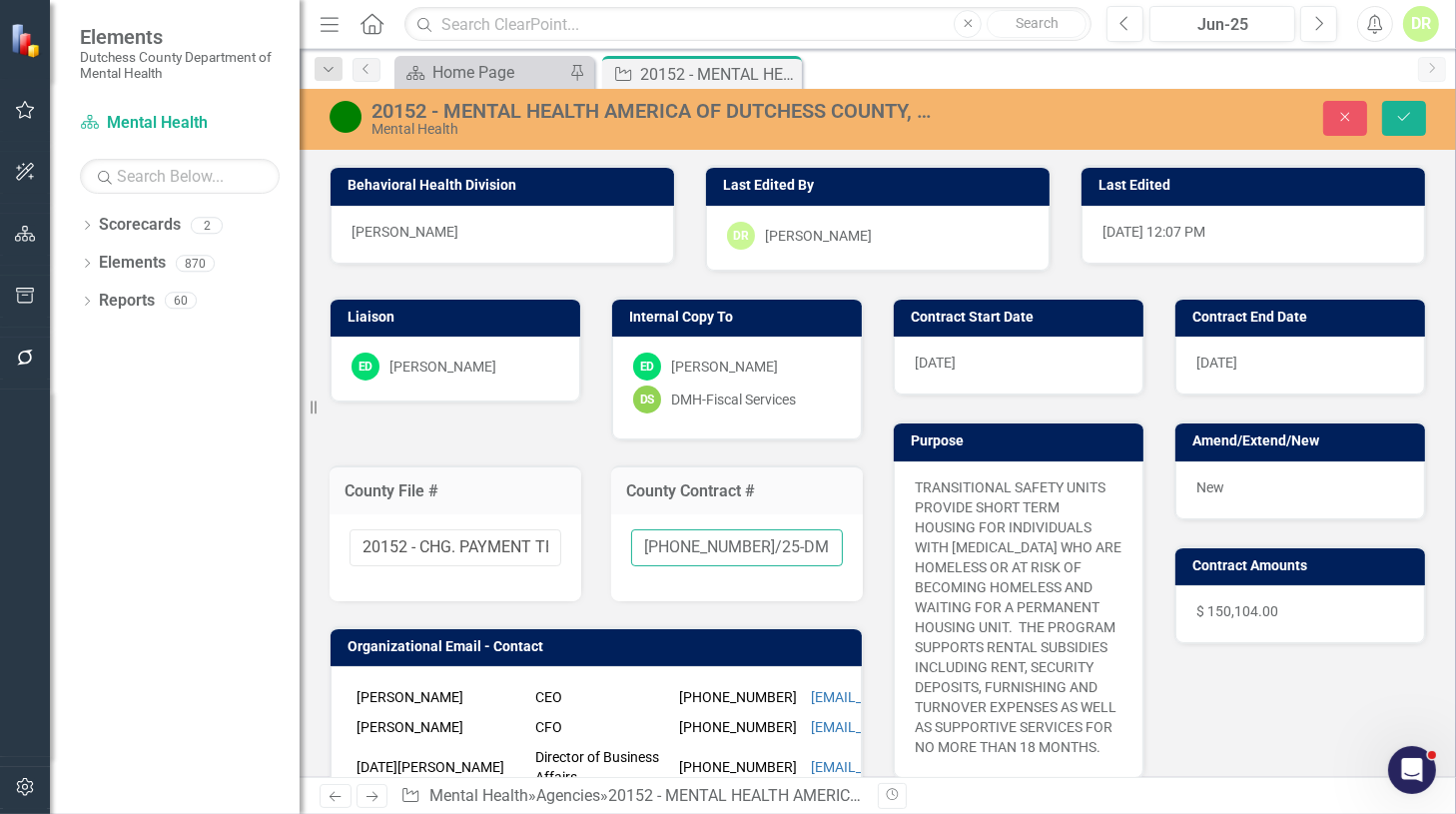 click on "[PHONE_NUMBER]/25-DMH" at bounding box center (737, 547) 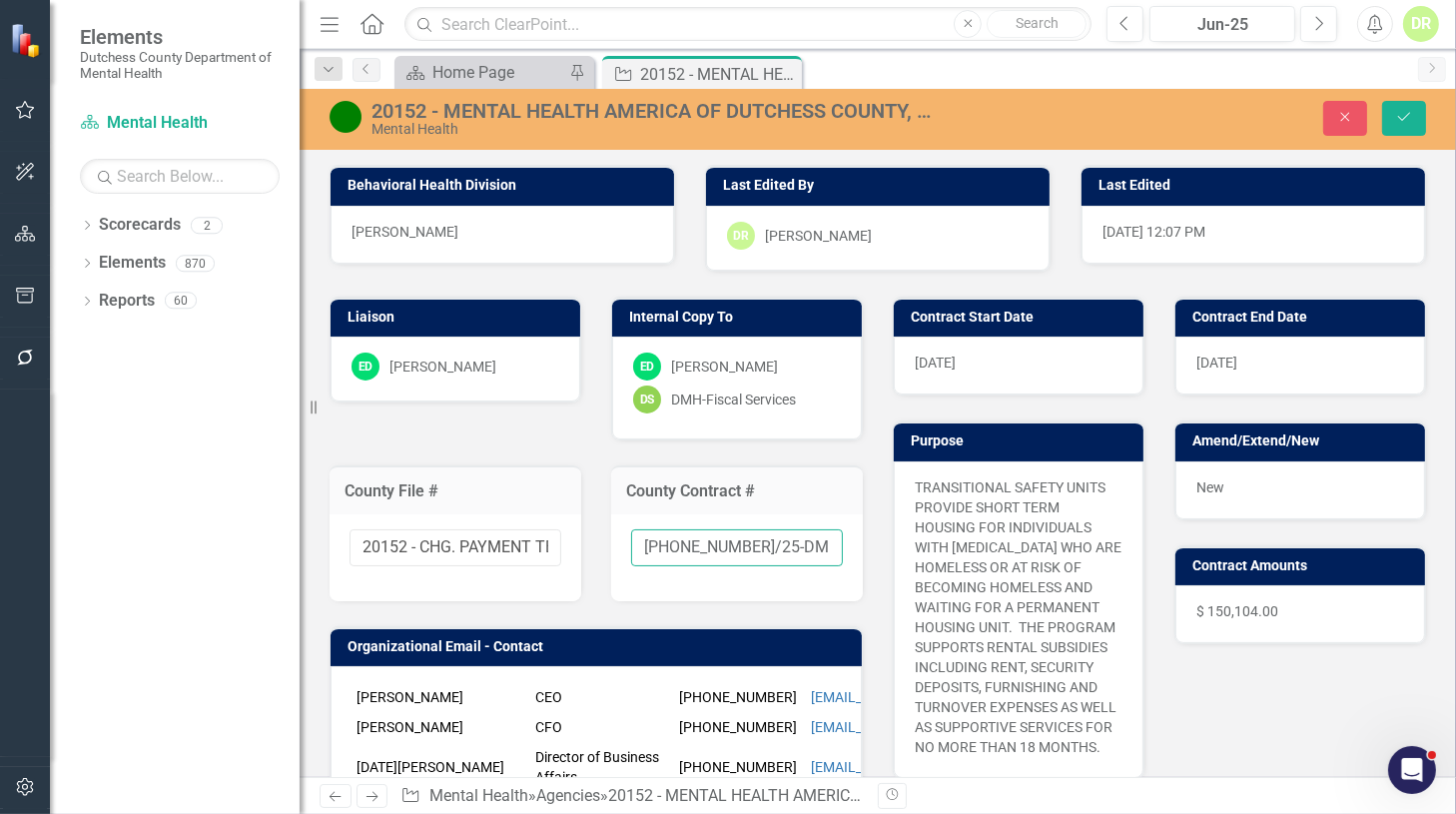 type on "[PHONE_NUMBER]/25-DMH-A1" 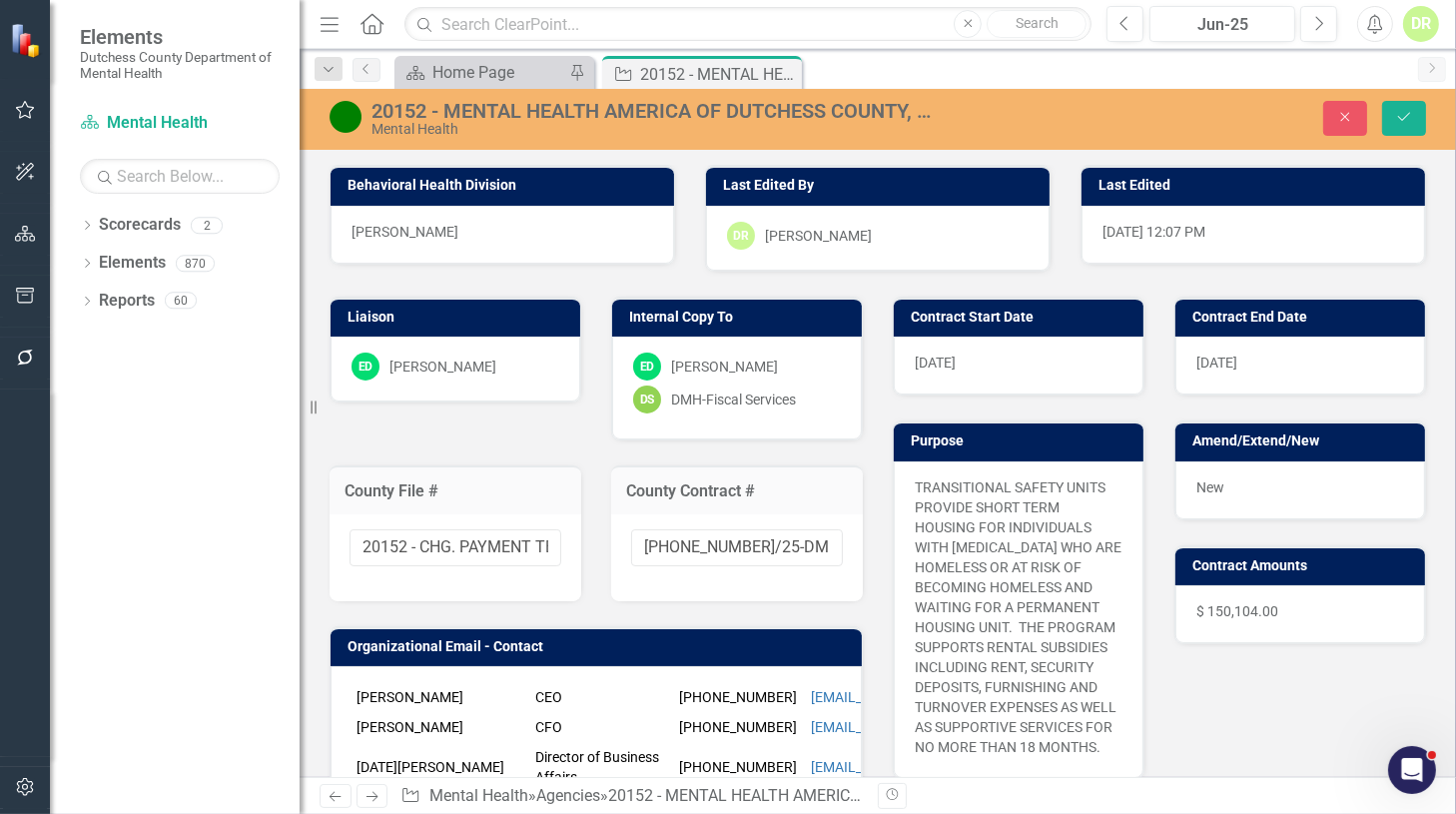 click on "New" at bounding box center [1300, 490] 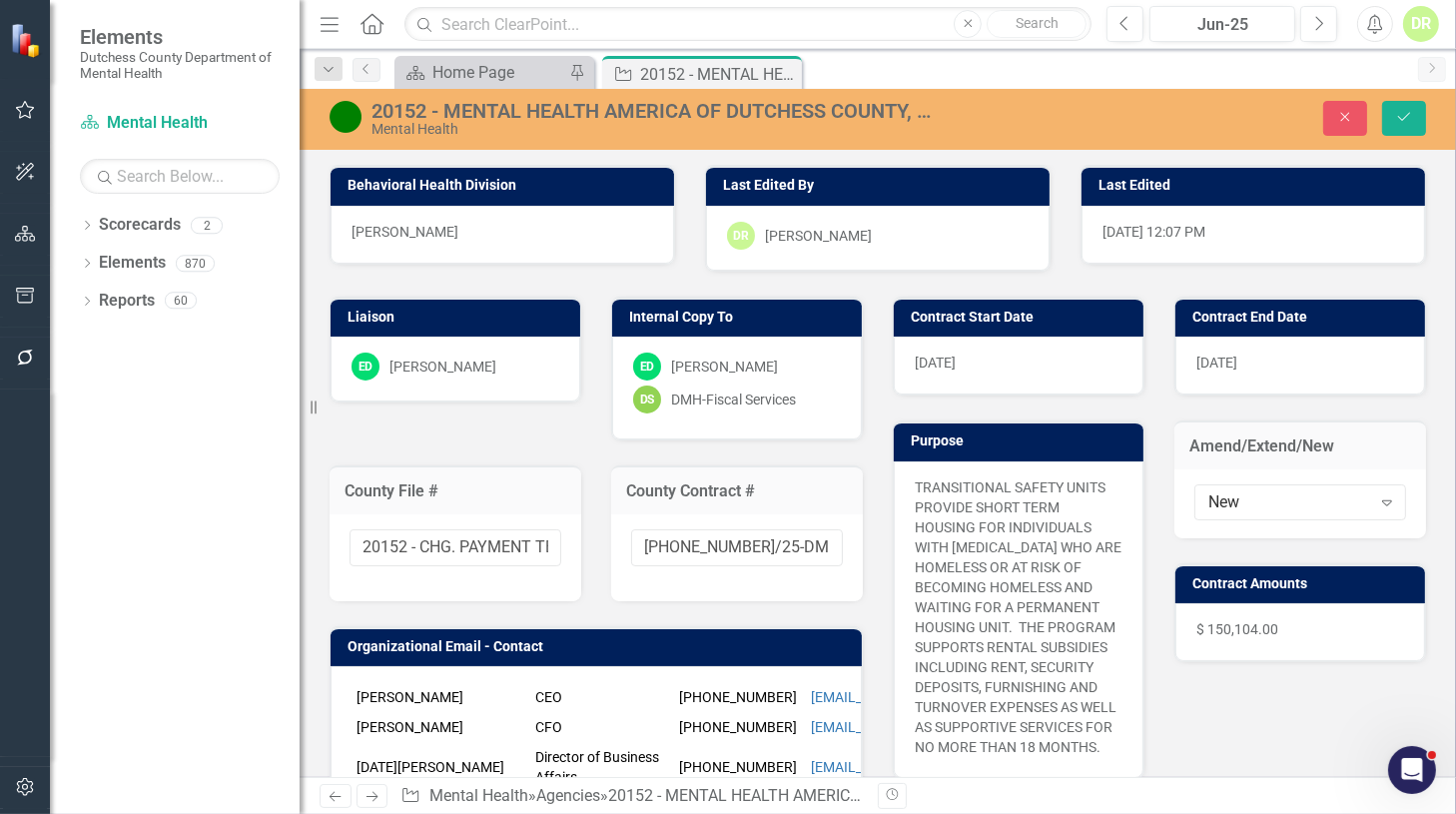 click on "New" at bounding box center [1289, 501] 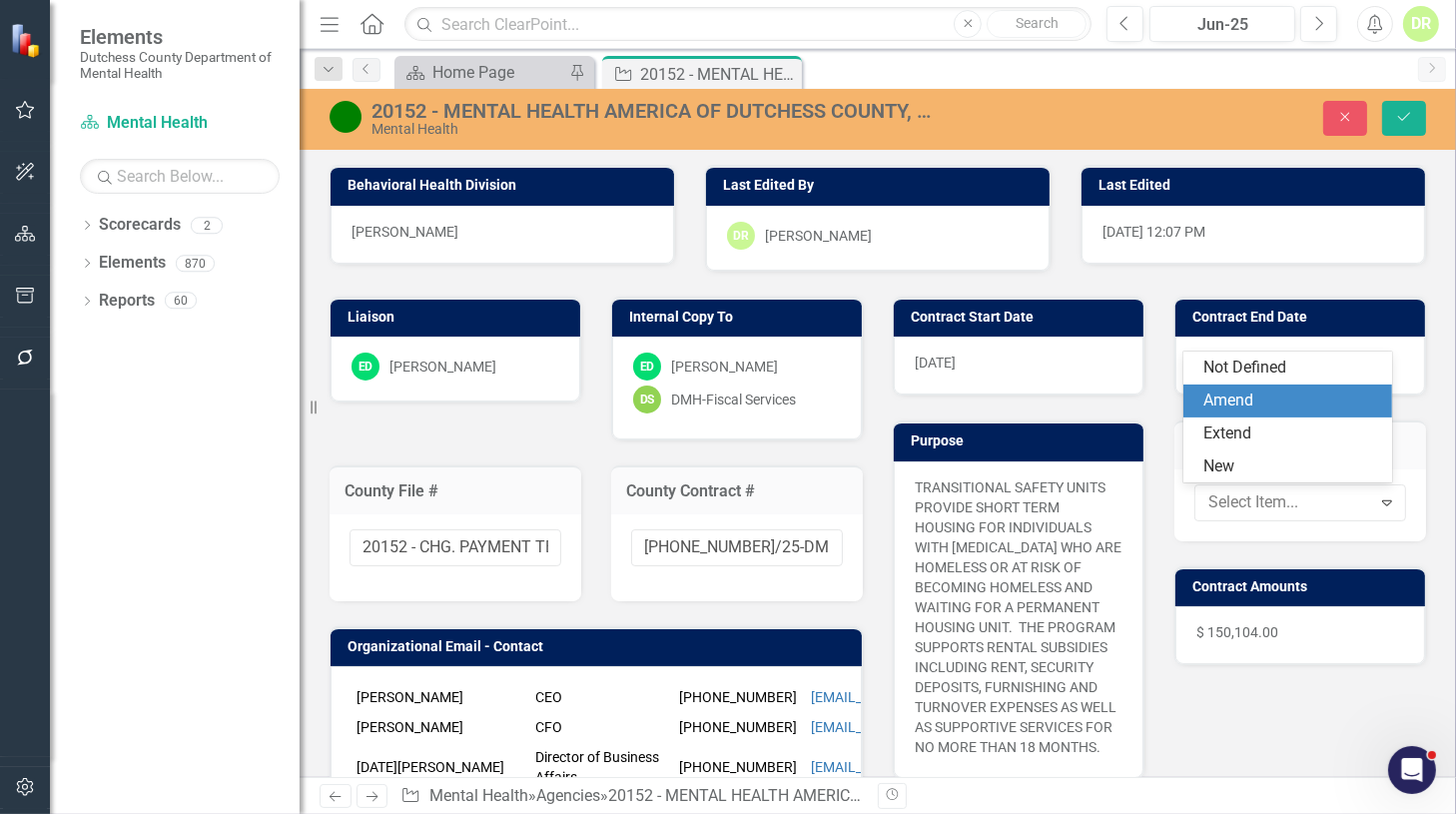 click on "Amend" at bounding box center [1291, 401] 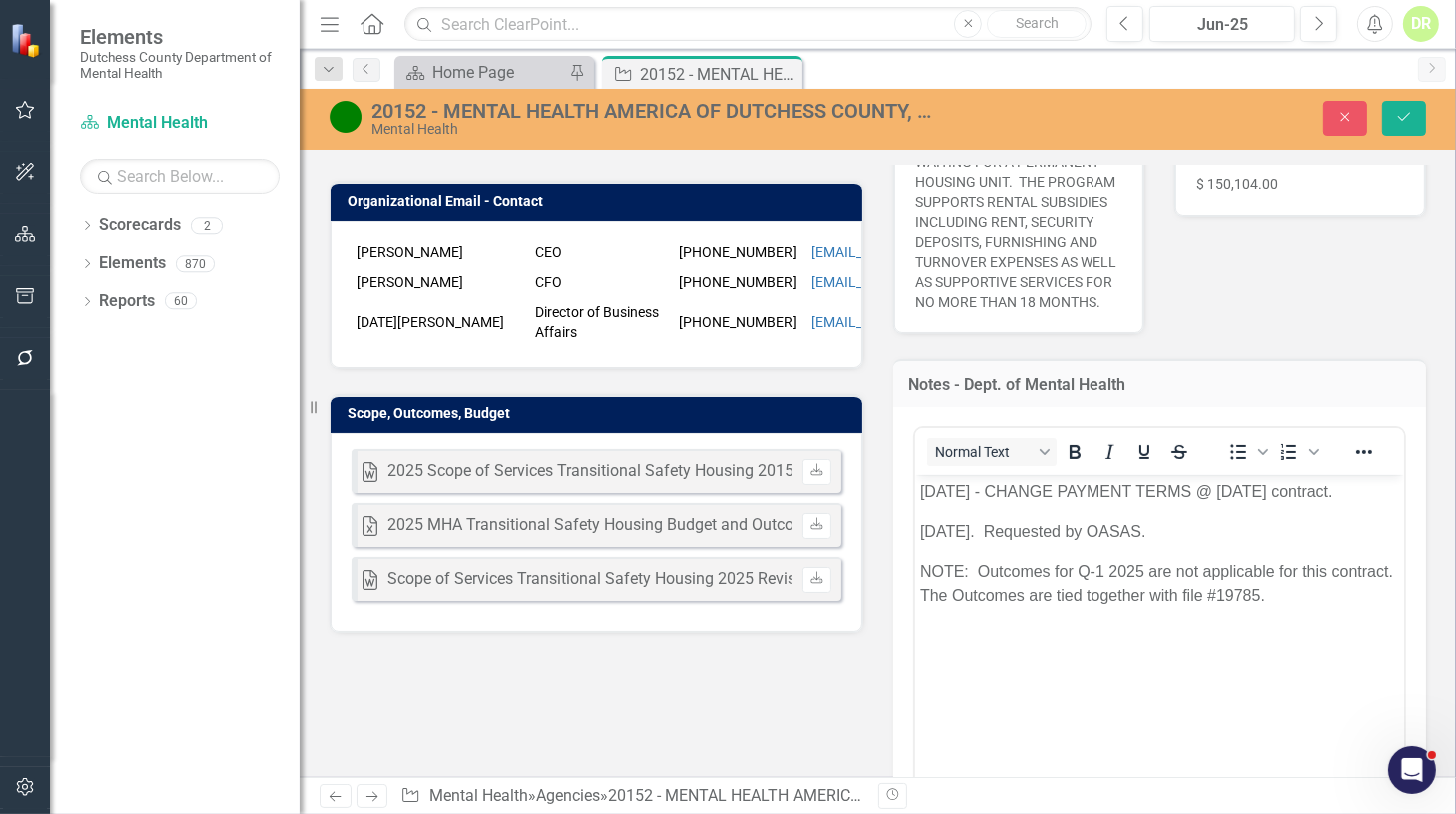 scroll, scrollTop: 453, scrollLeft: 0, axis: vertical 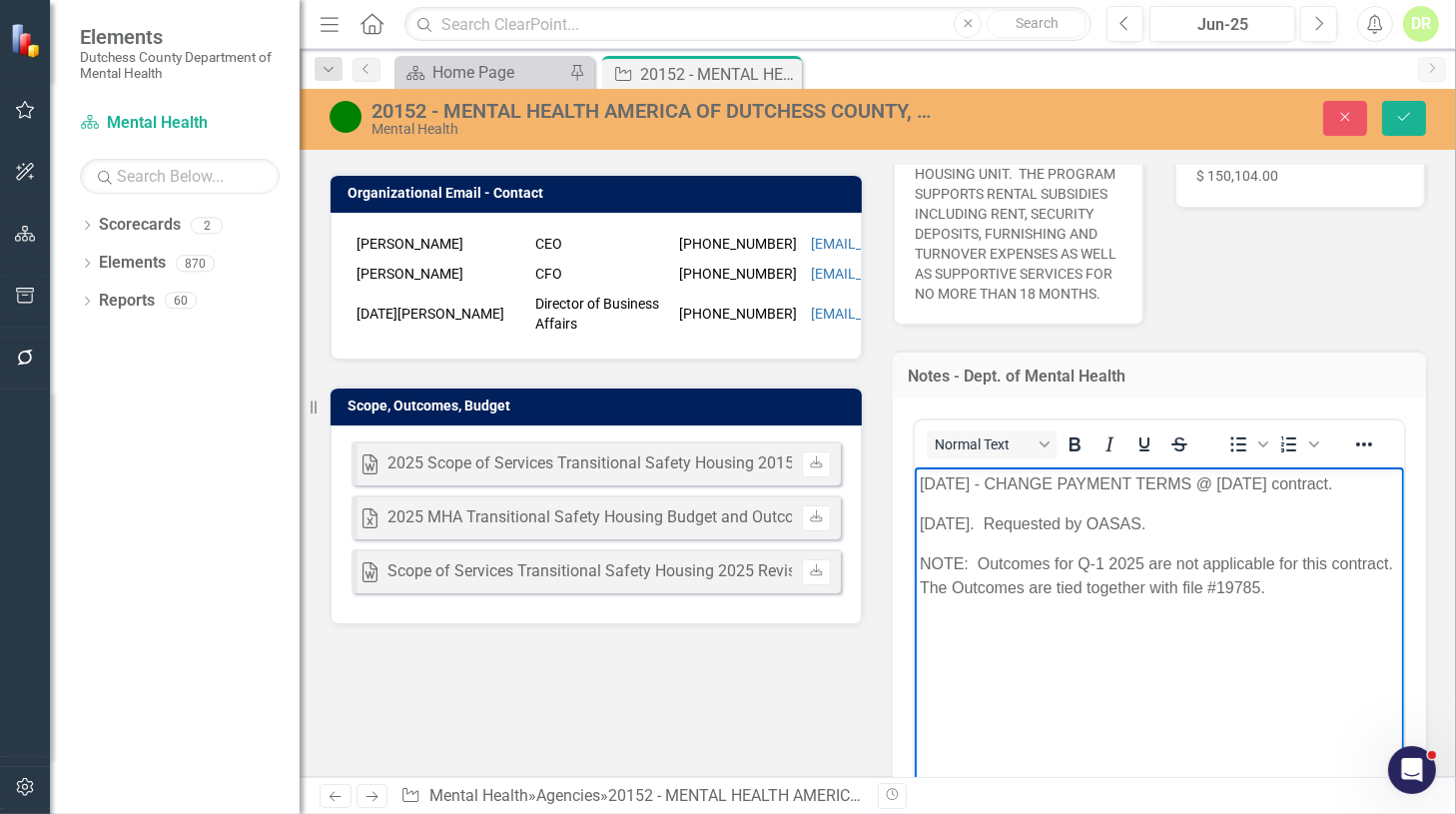 drag, startPoint x: 921, startPoint y: 522, endPoint x: 915, endPoint y: 578, distance: 56.32051 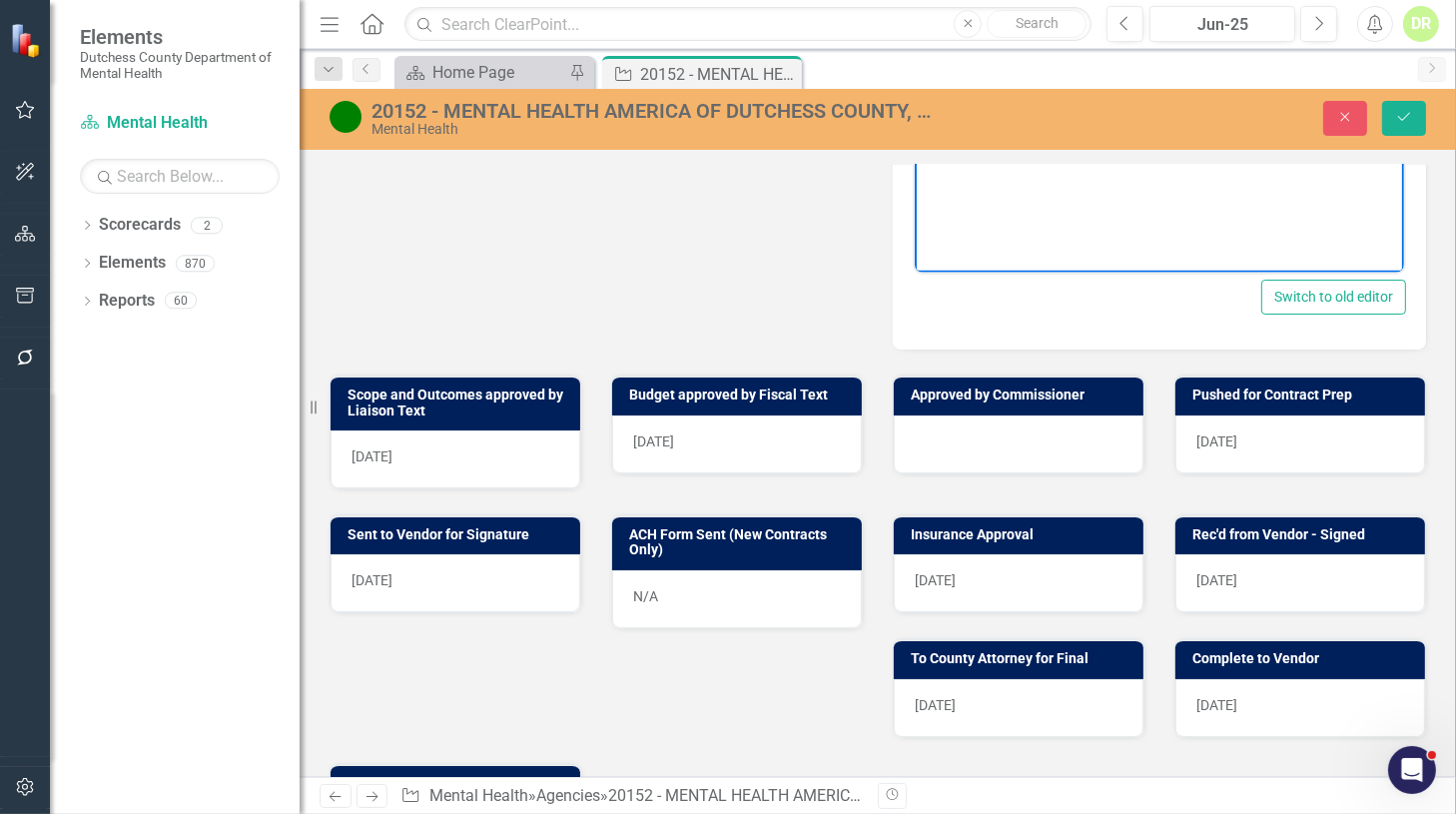 scroll, scrollTop: 999, scrollLeft: 0, axis: vertical 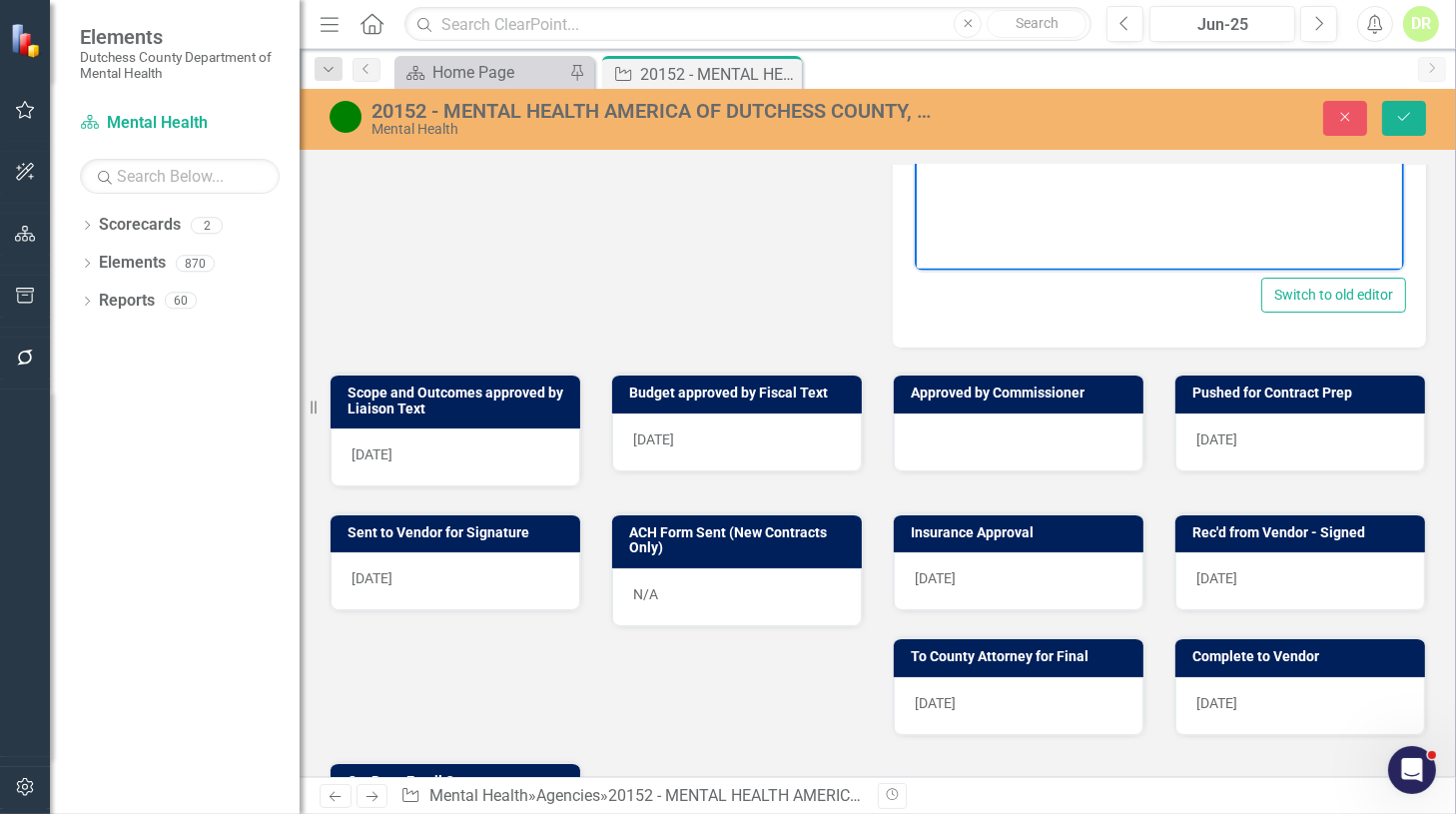 click on "[DATE]" at bounding box center (737, 442) 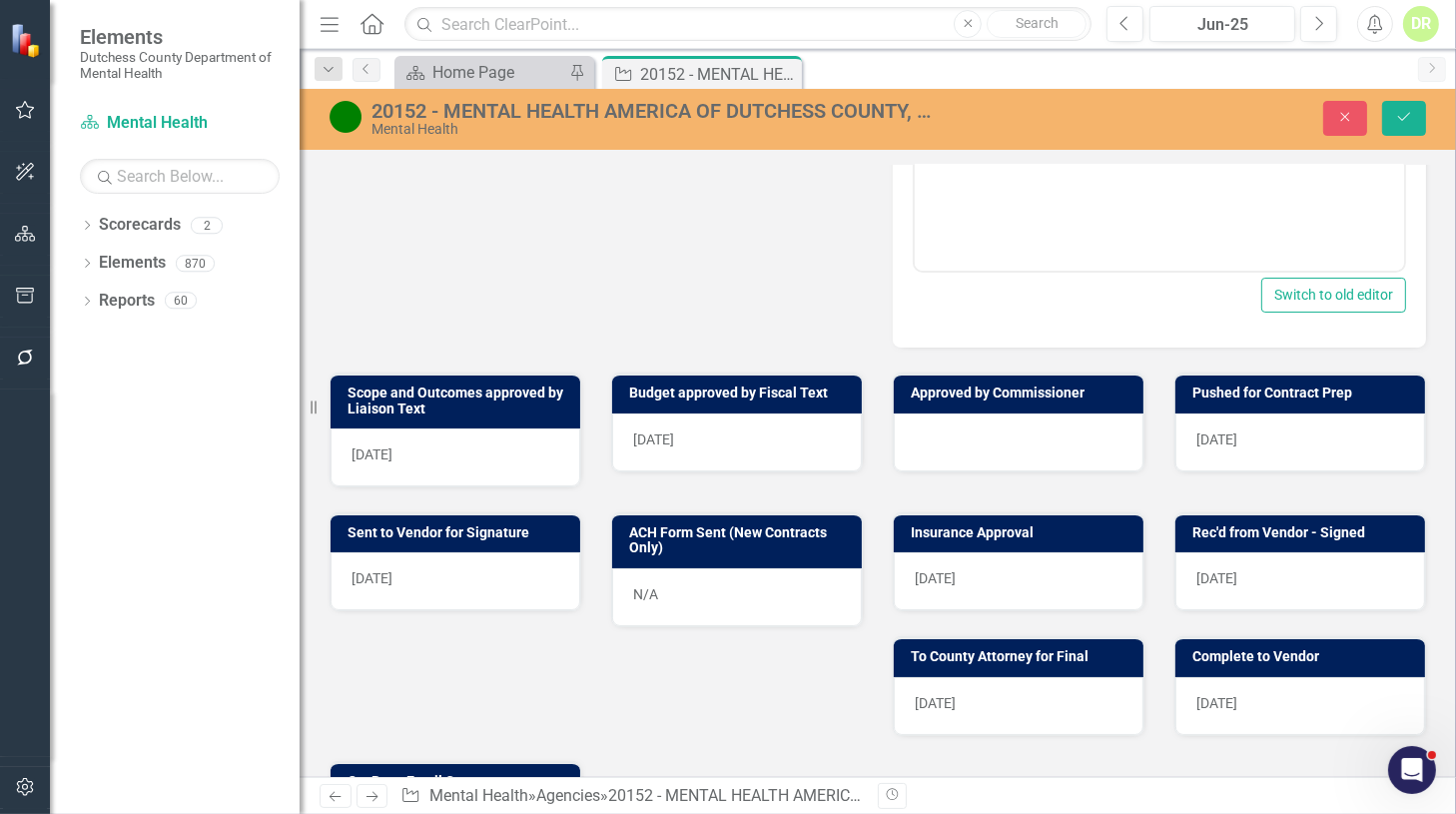 click on "[DATE]" at bounding box center [737, 442] 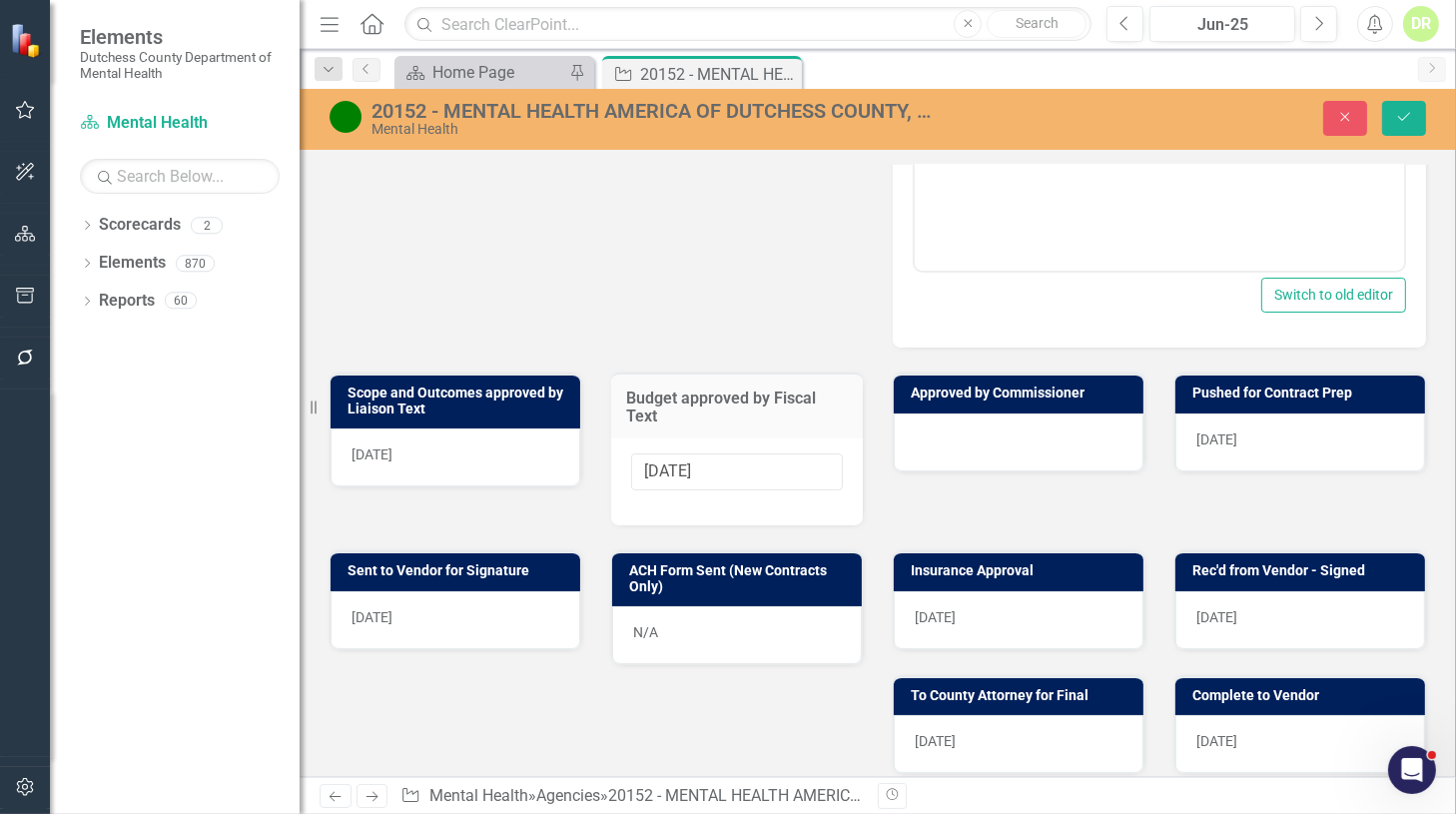 click at bounding box center (1019, 442) 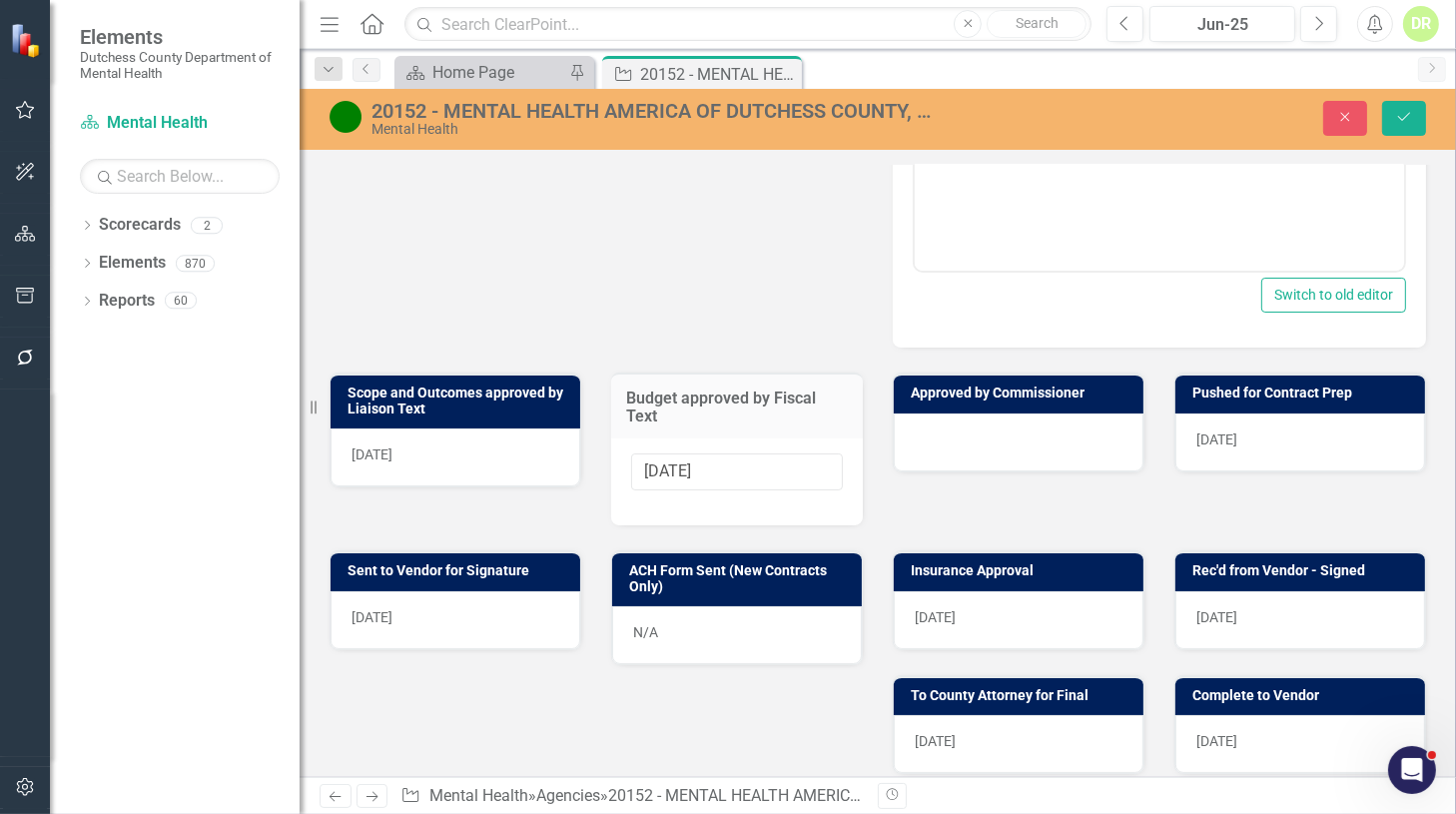 click on "[DATE]" at bounding box center [1216, 439] 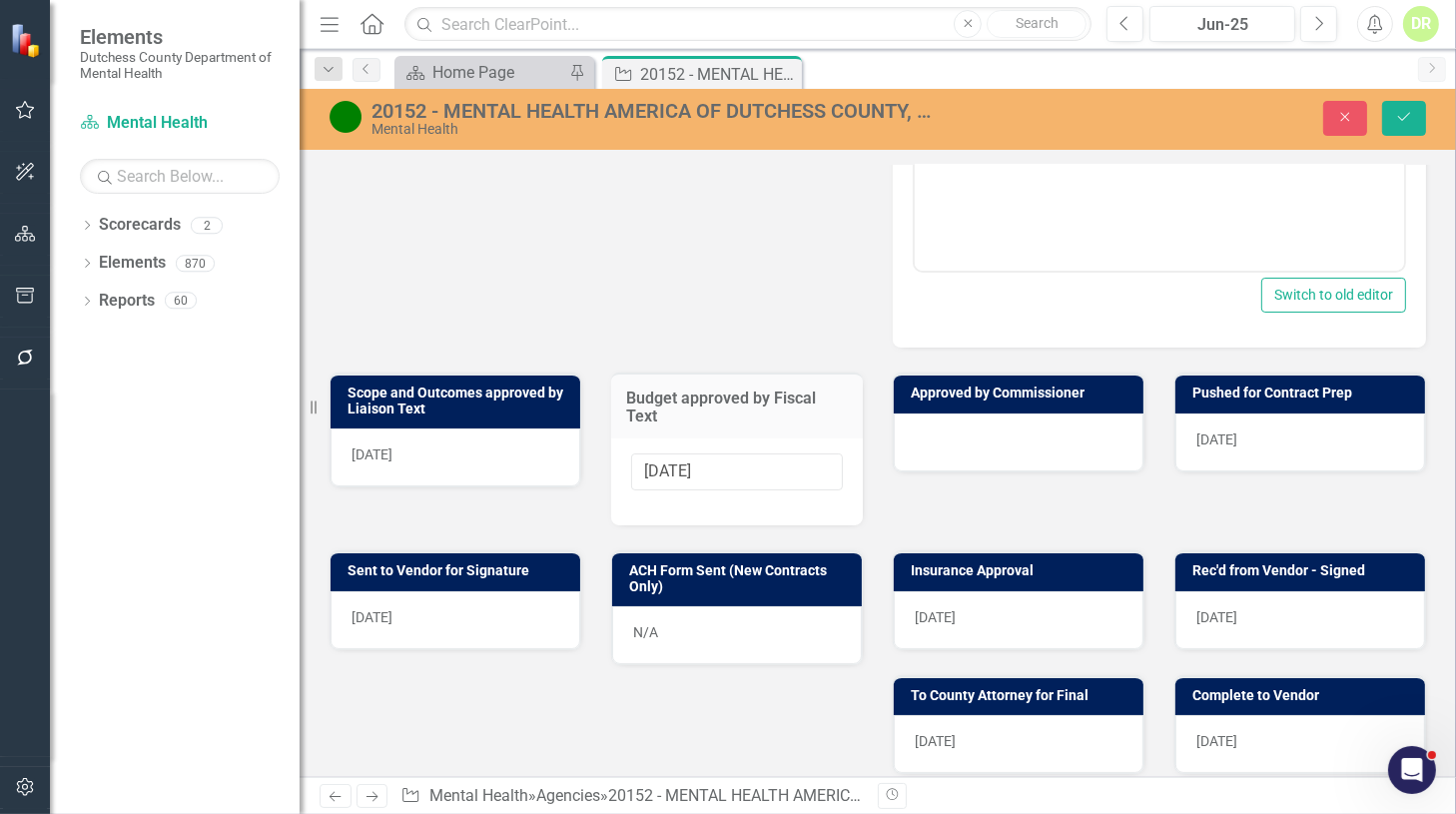 click on "[DATE]" at bounding box center (1216, 439) 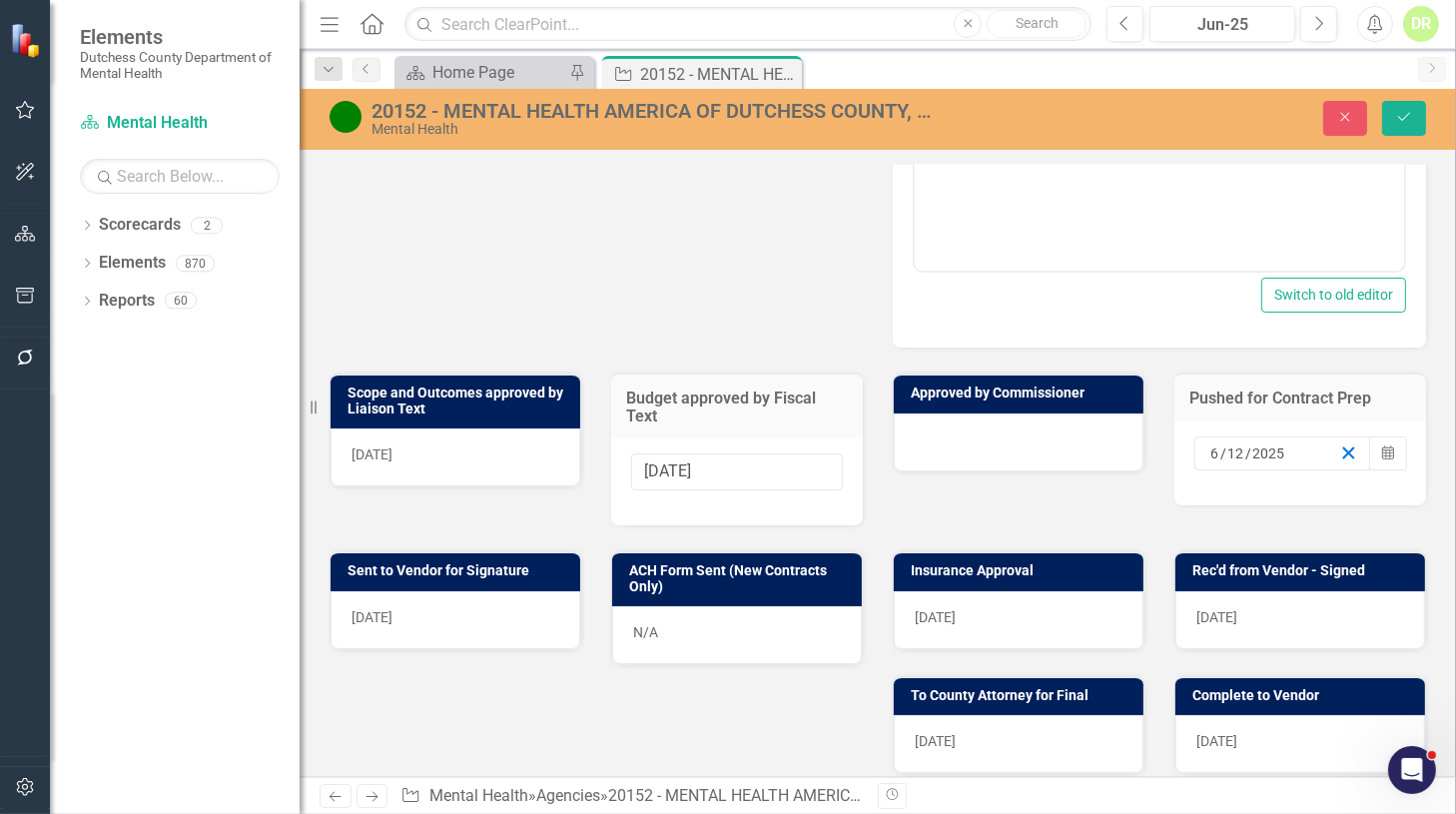 click 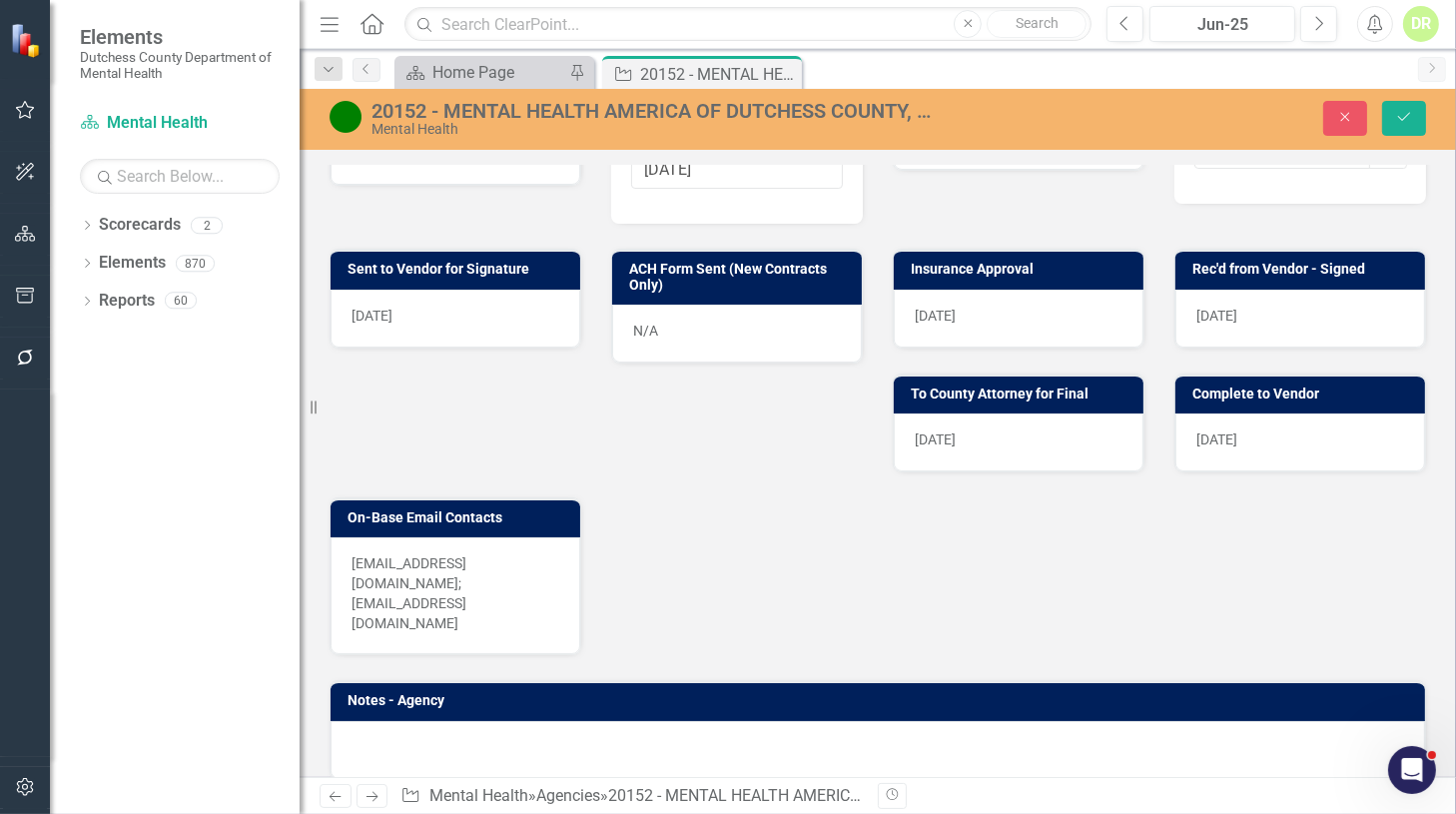 scroll, scrollTop: 1361, scrollLeft: 0, axis: vertical 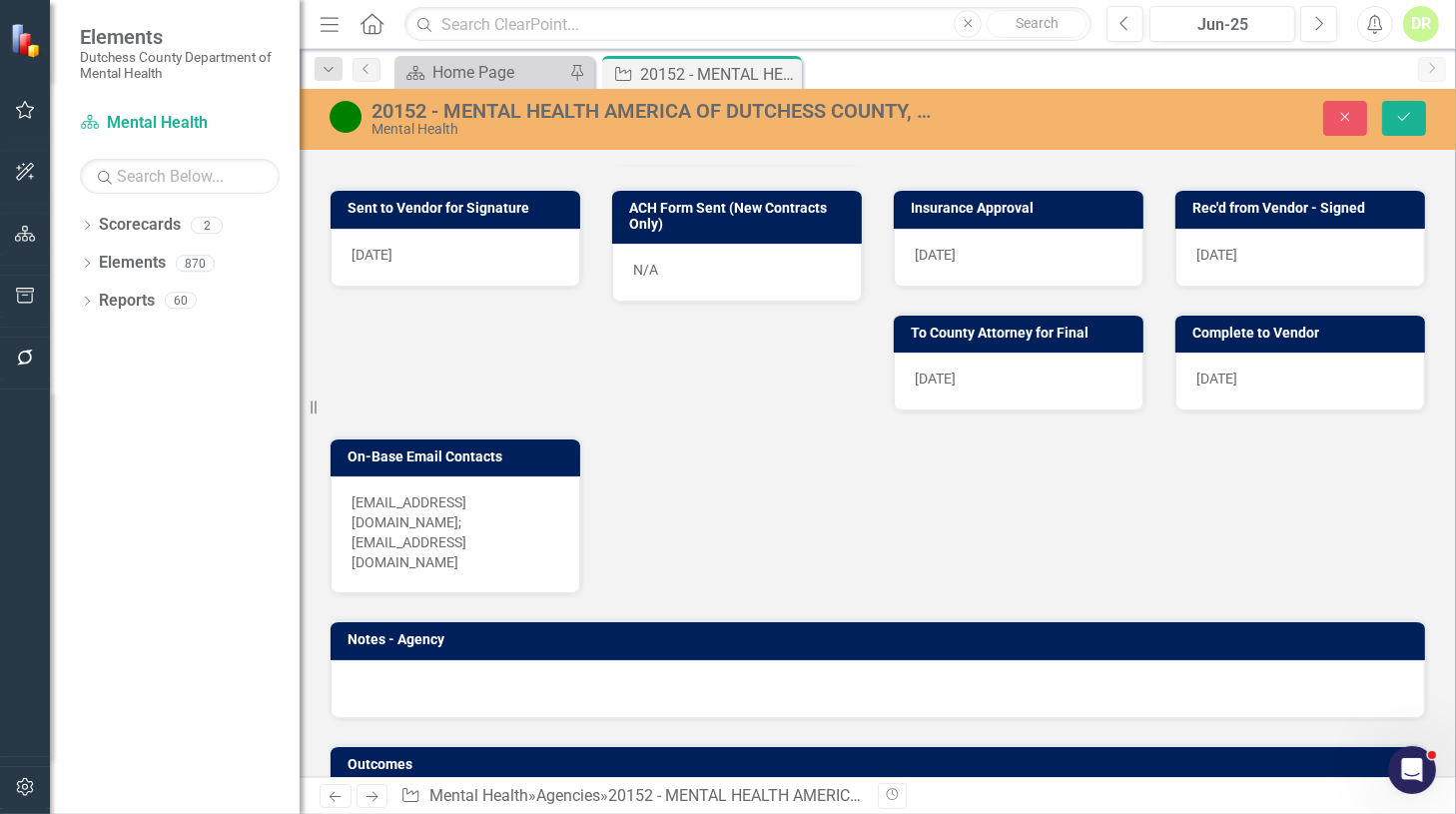 click on "[DATE]" at bounding box center [455, 258] 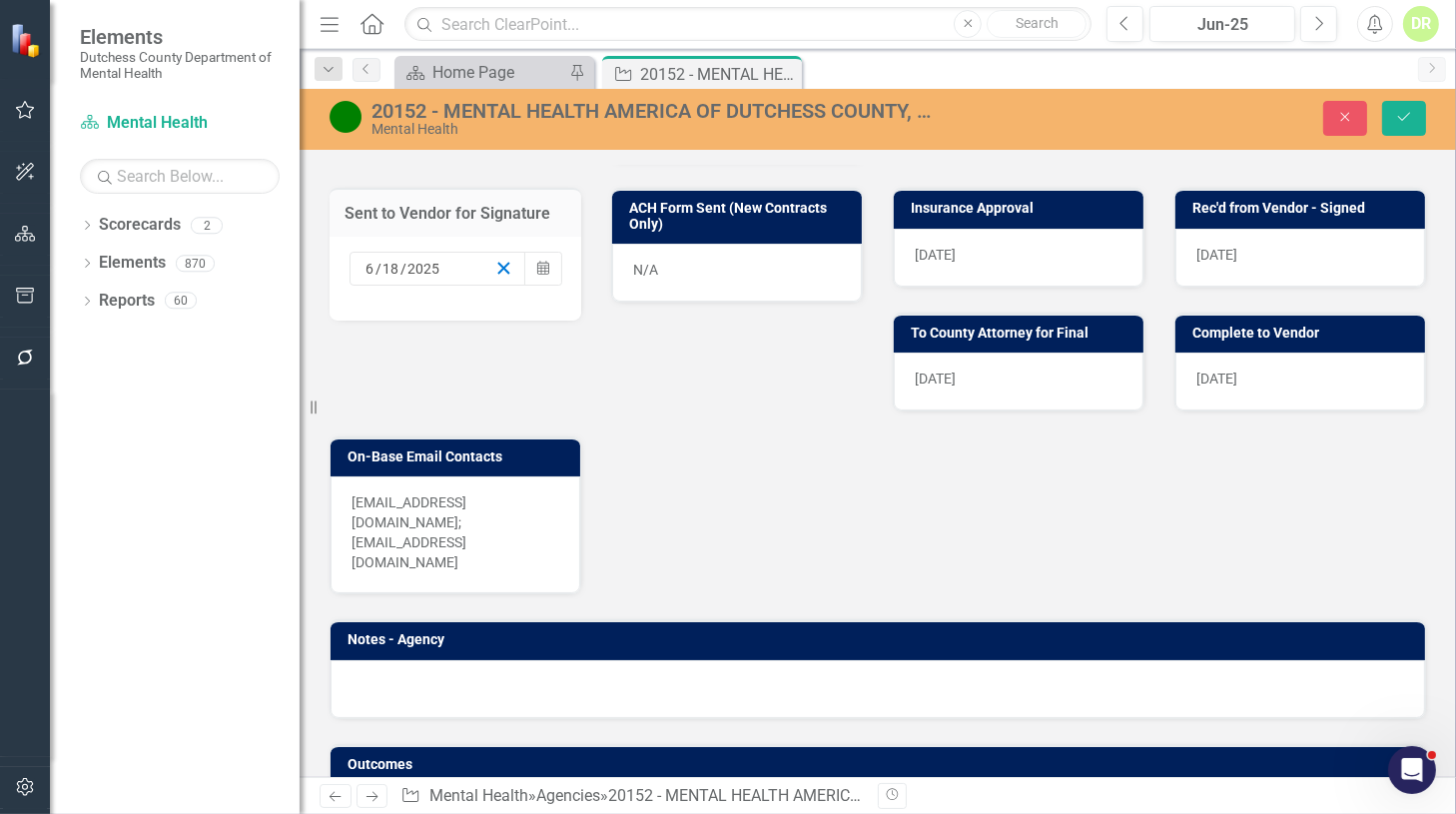 click 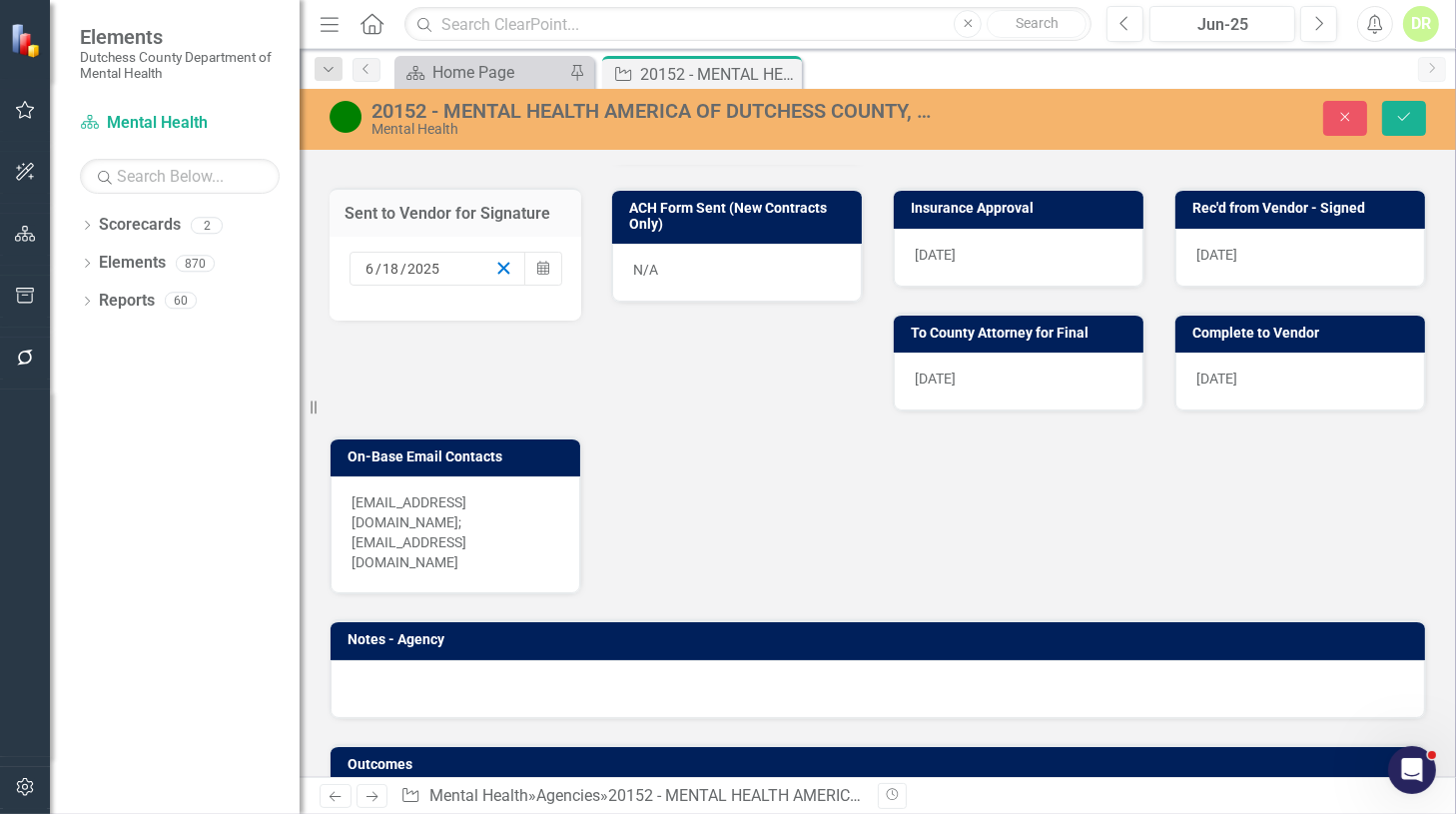 type 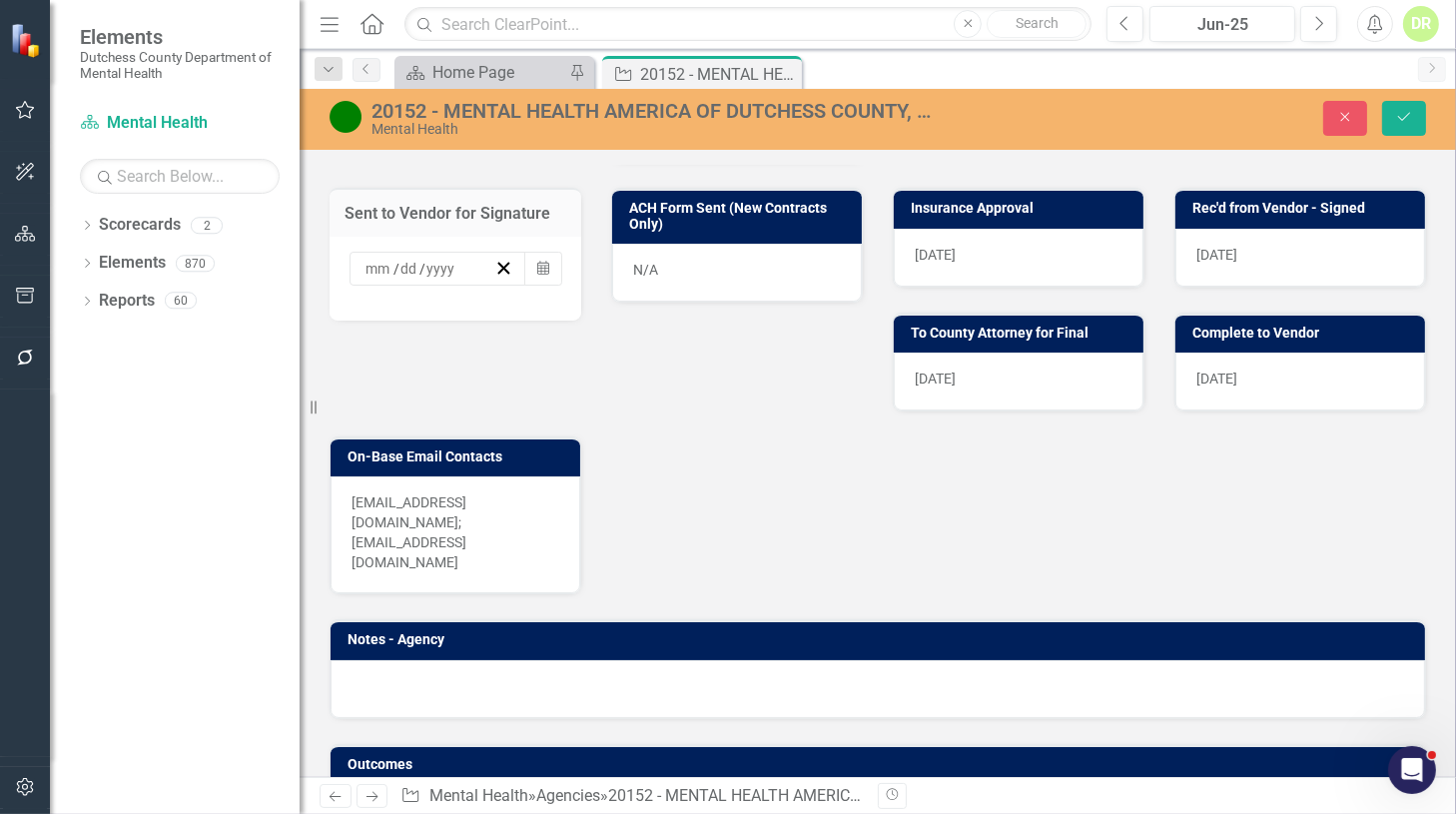 click on "[DATE]" at bounding box center [1019, 258] 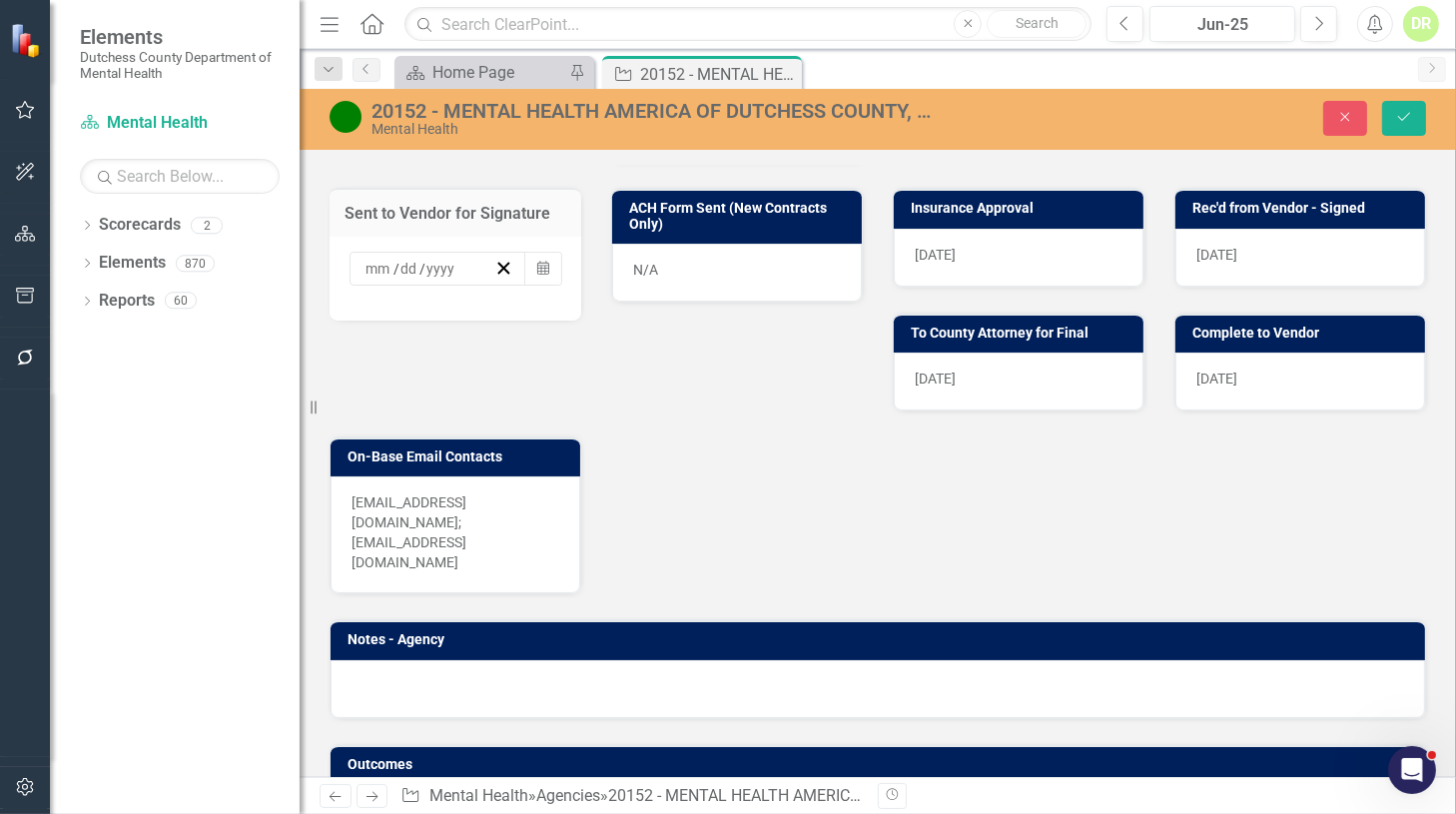 click on "[DATE]" at bounding box center (1019, 258) 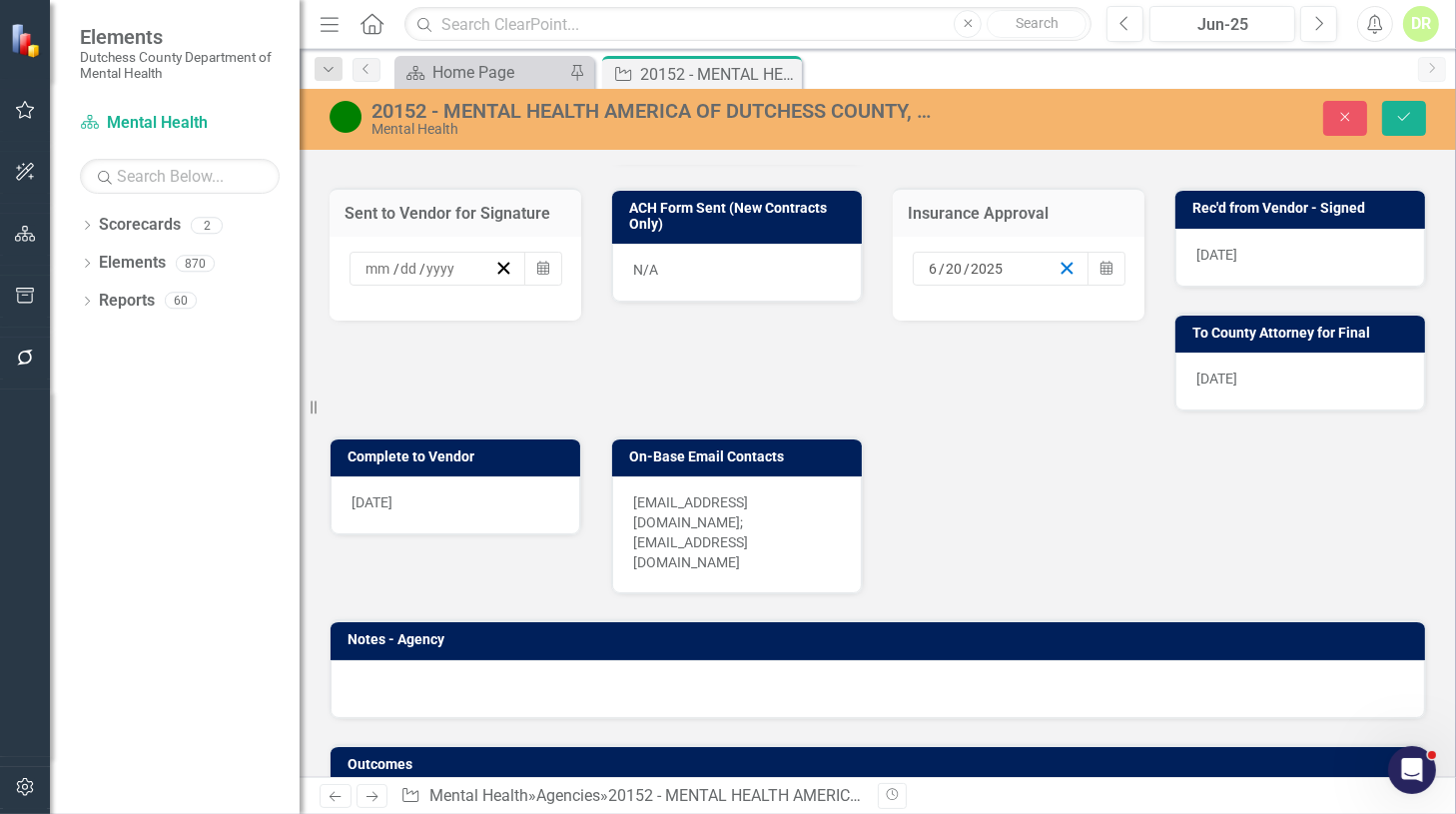 click 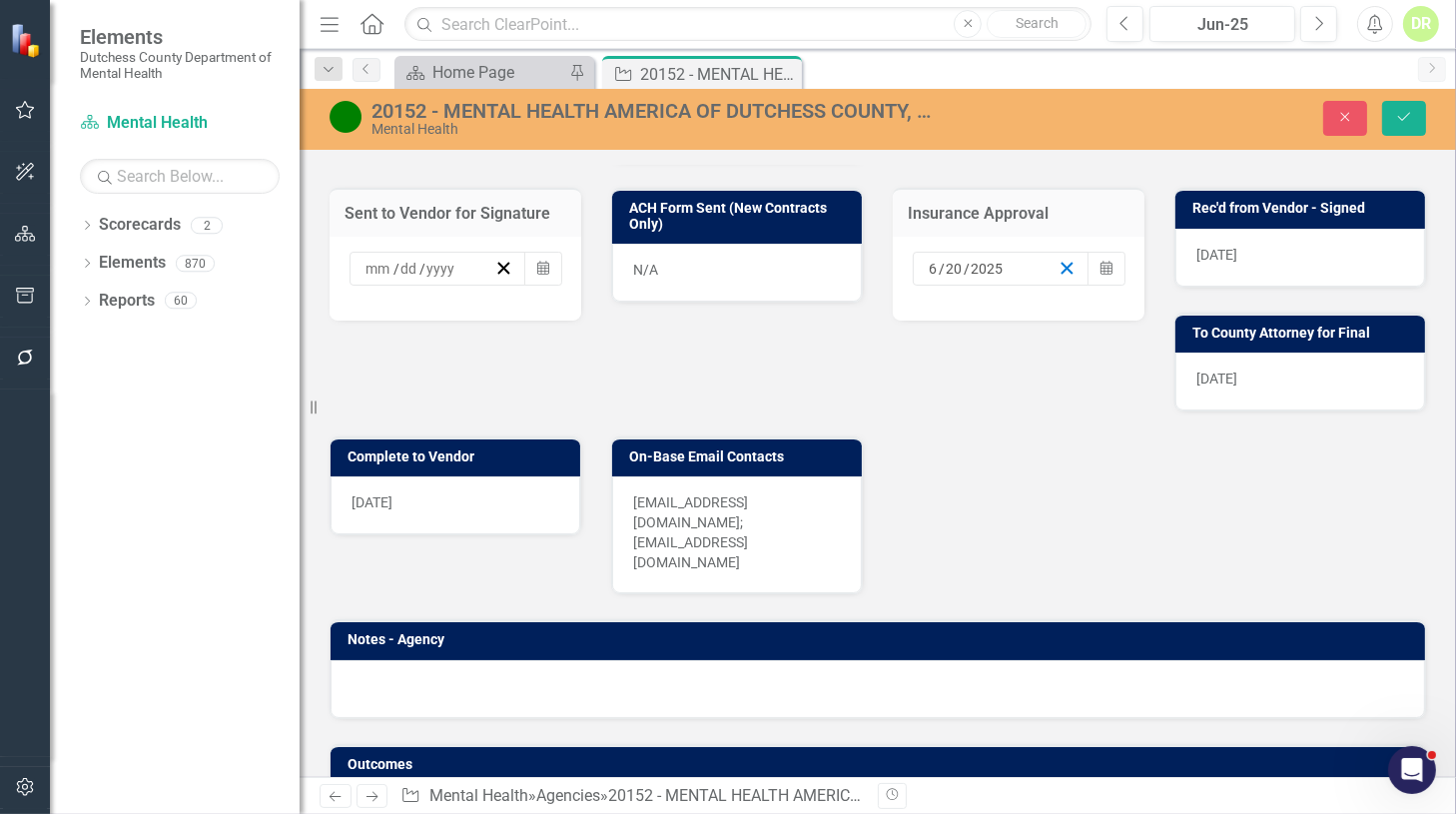 type 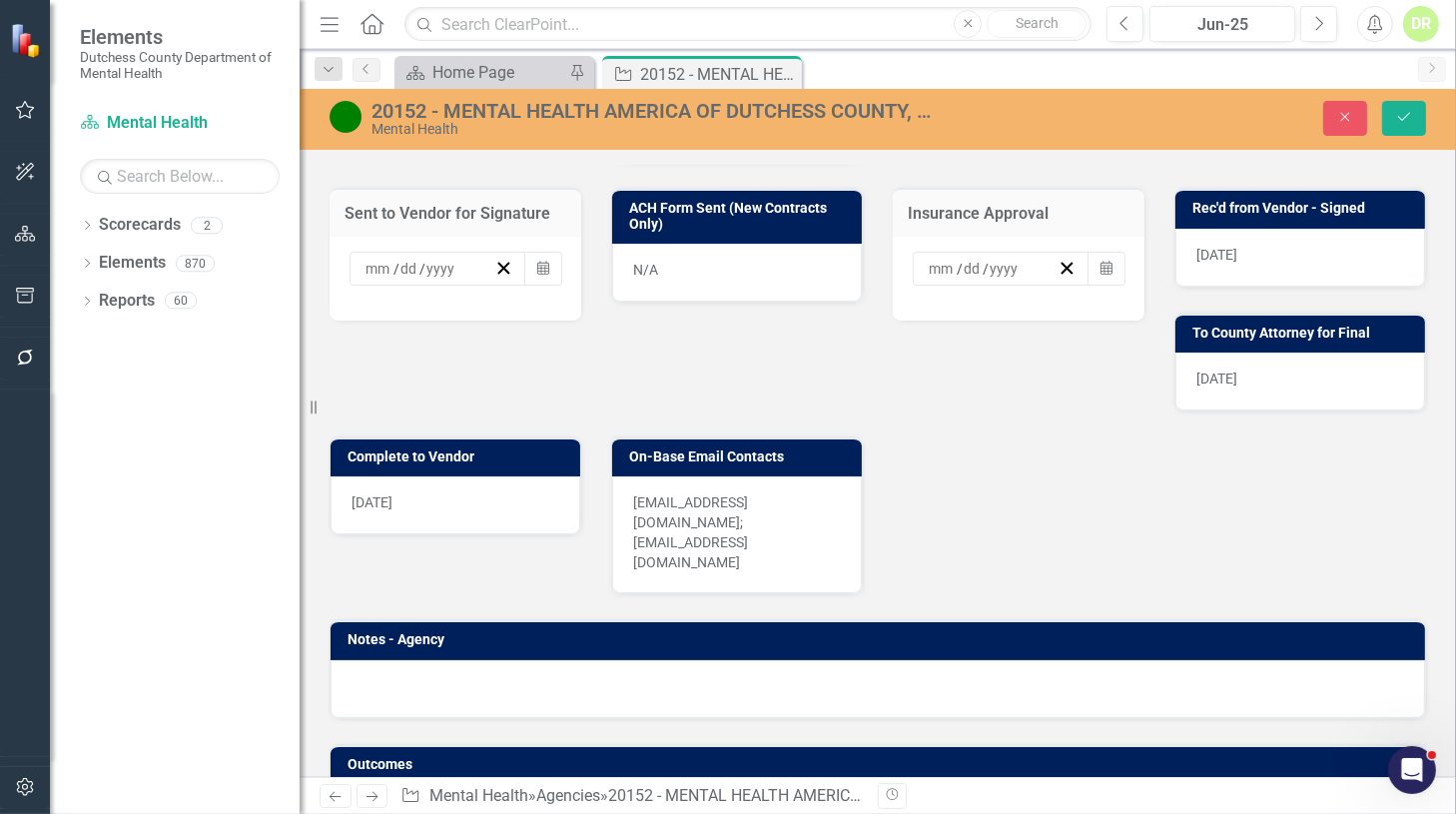 click on "[DATE]" at bounding box center (1300, 258) 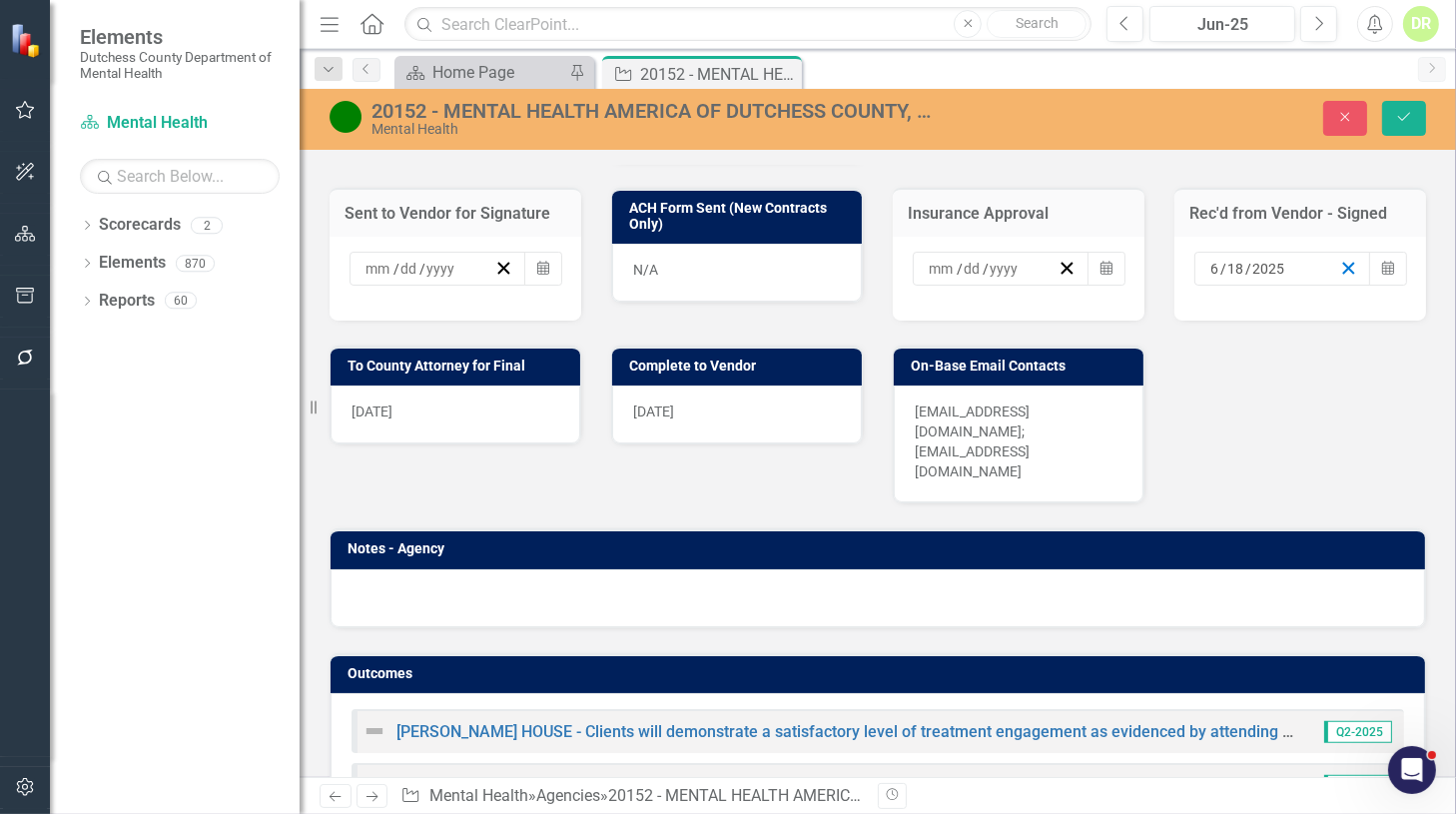click 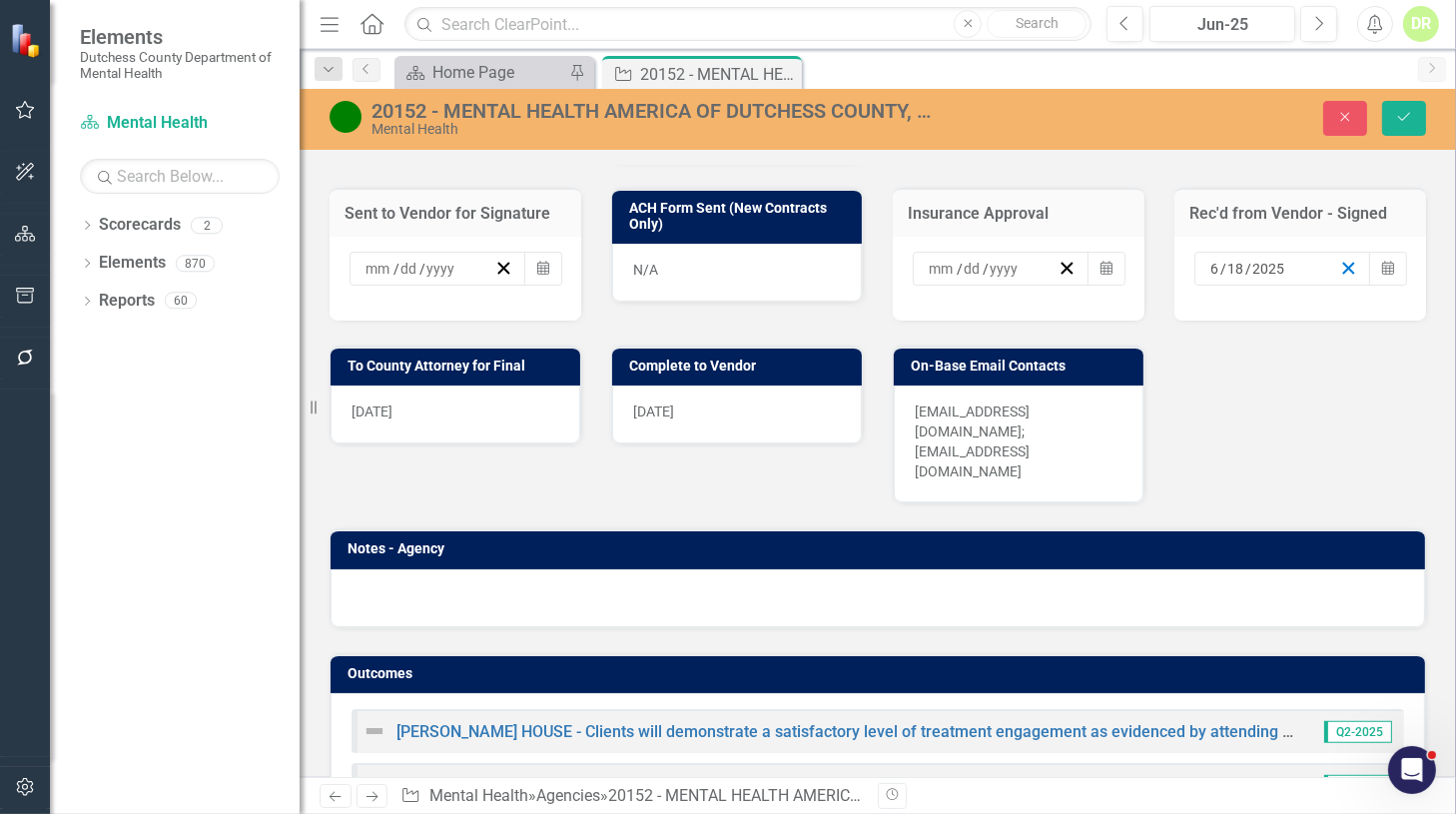 type 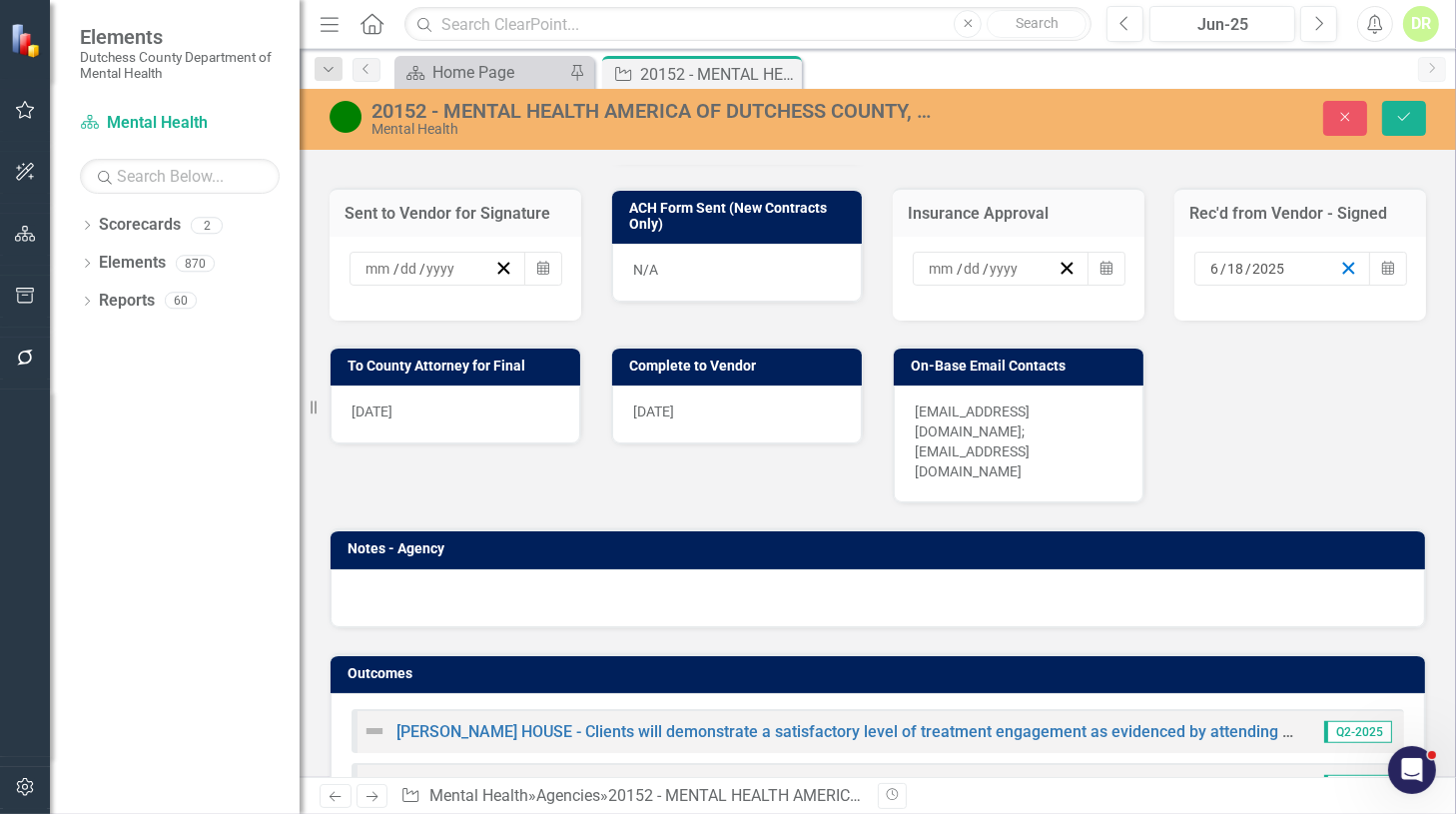 type 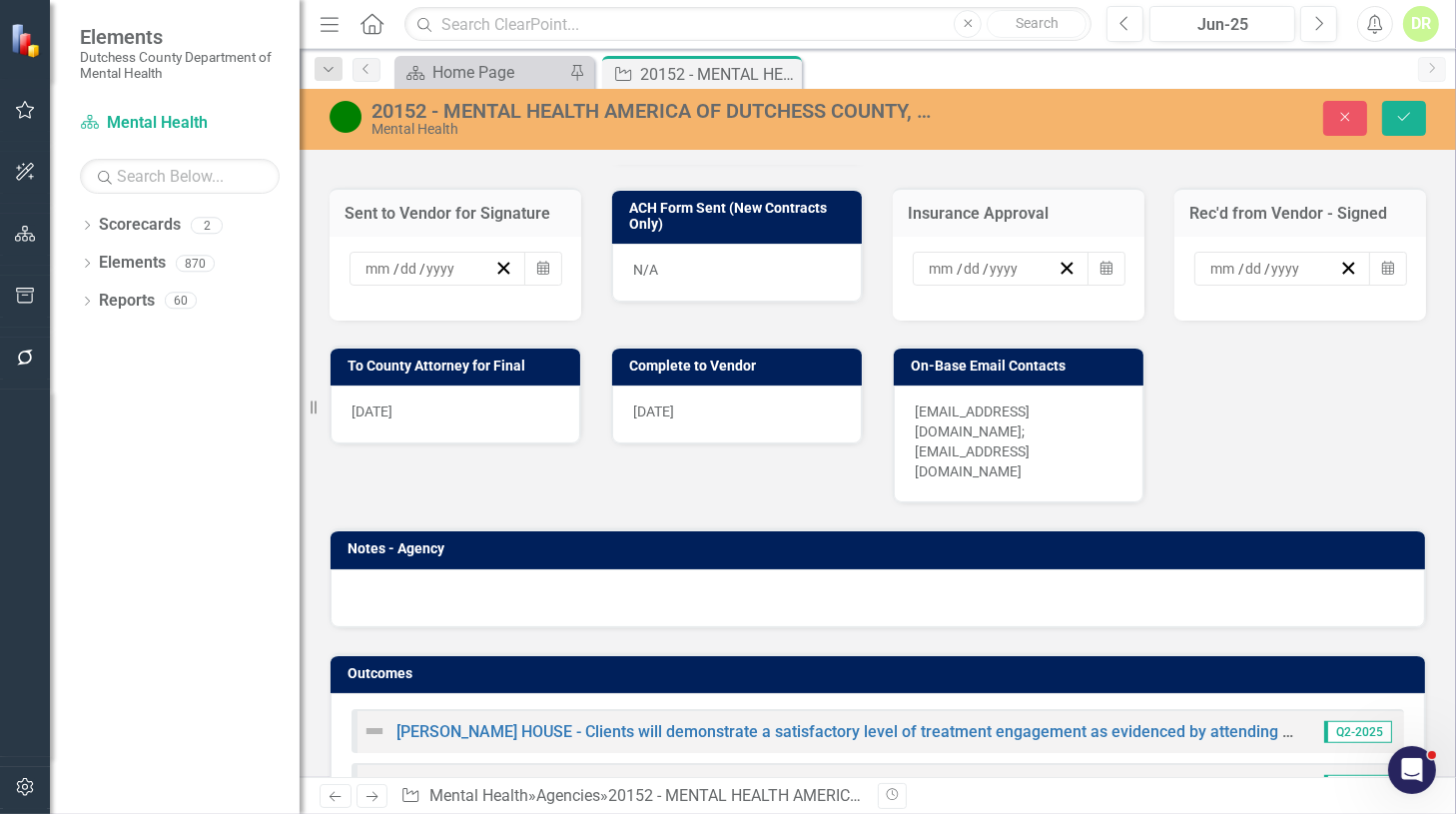 click on "[DATE]" at bounding box center (455, 414) 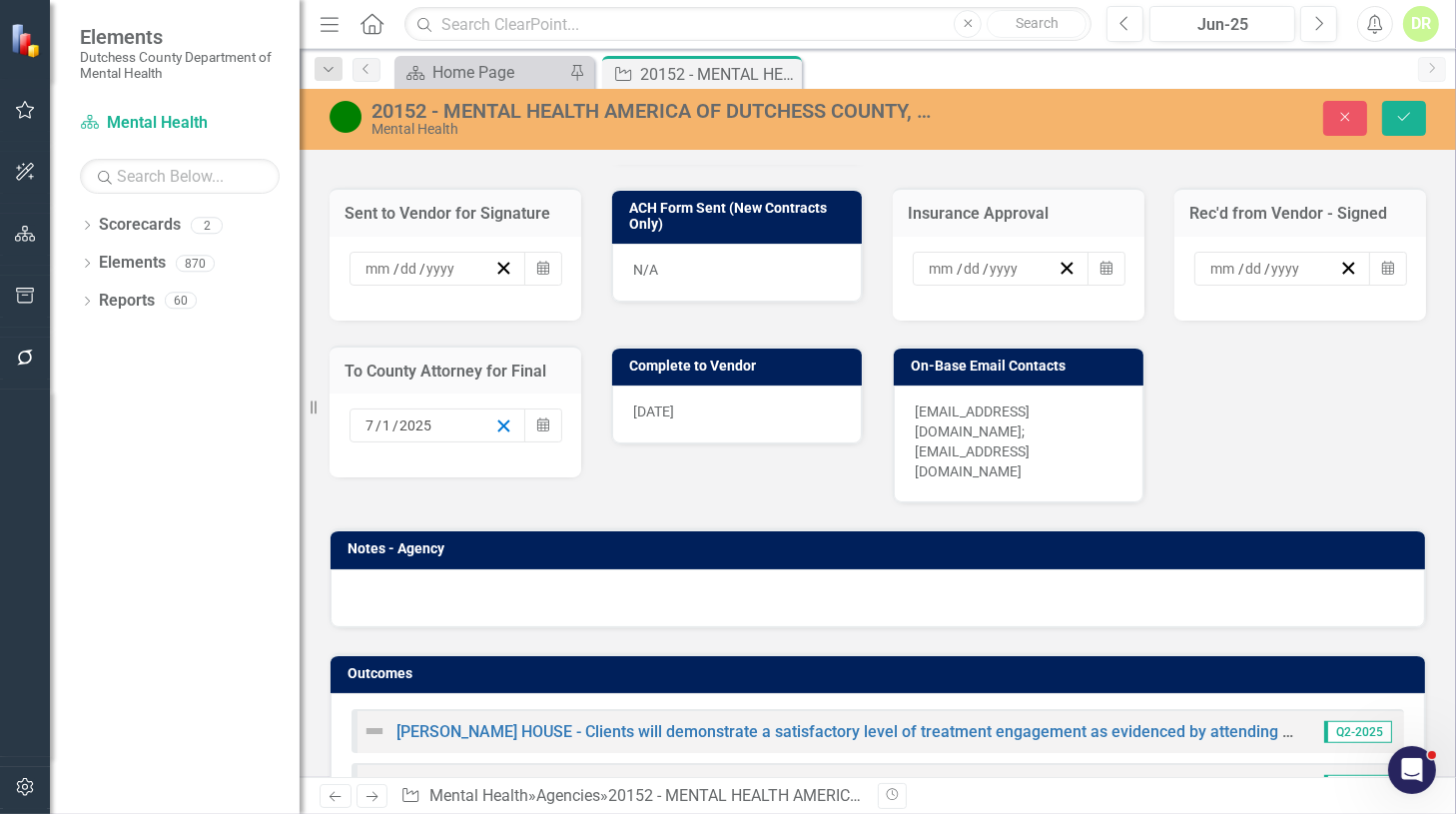 click 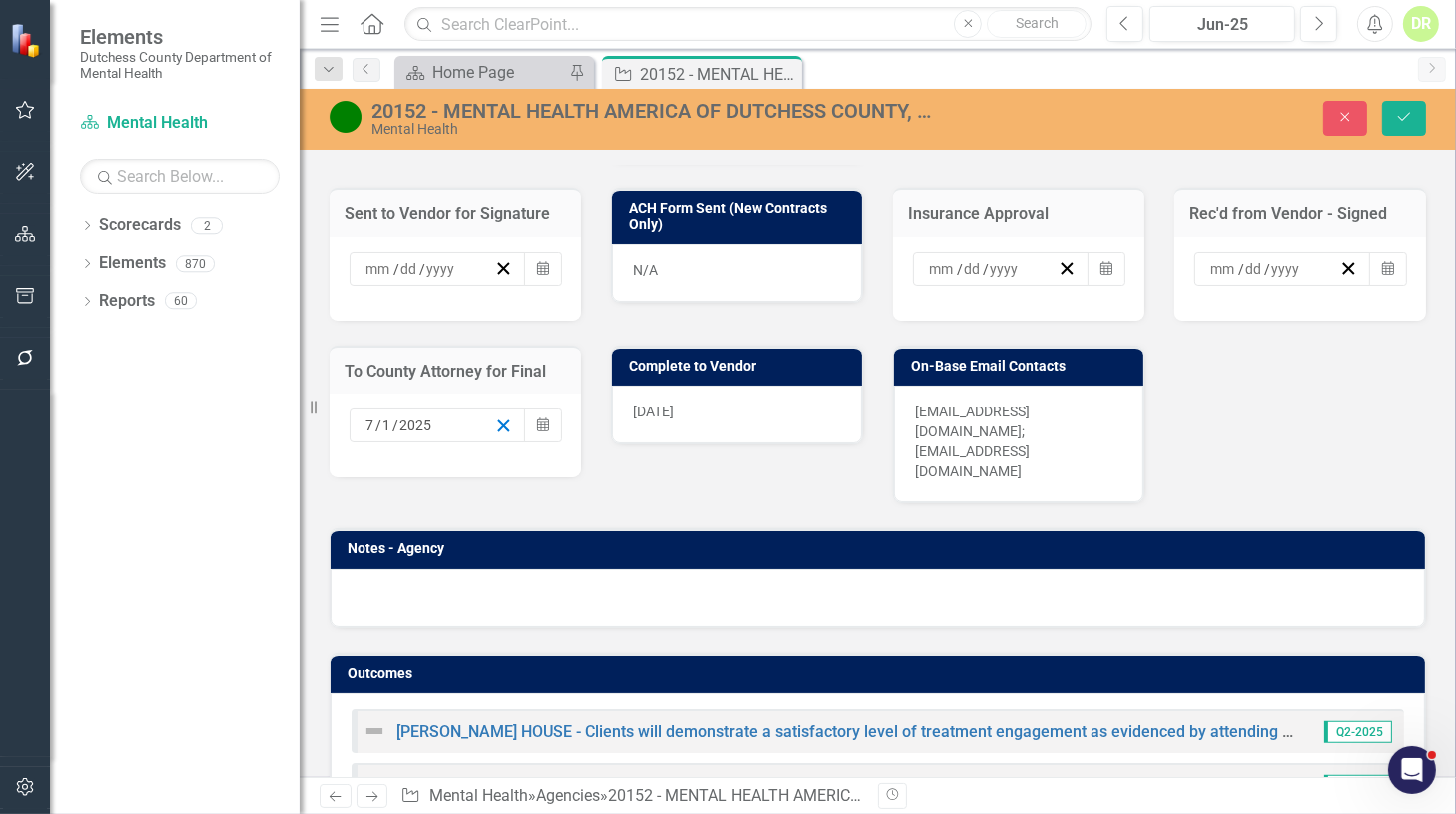 type 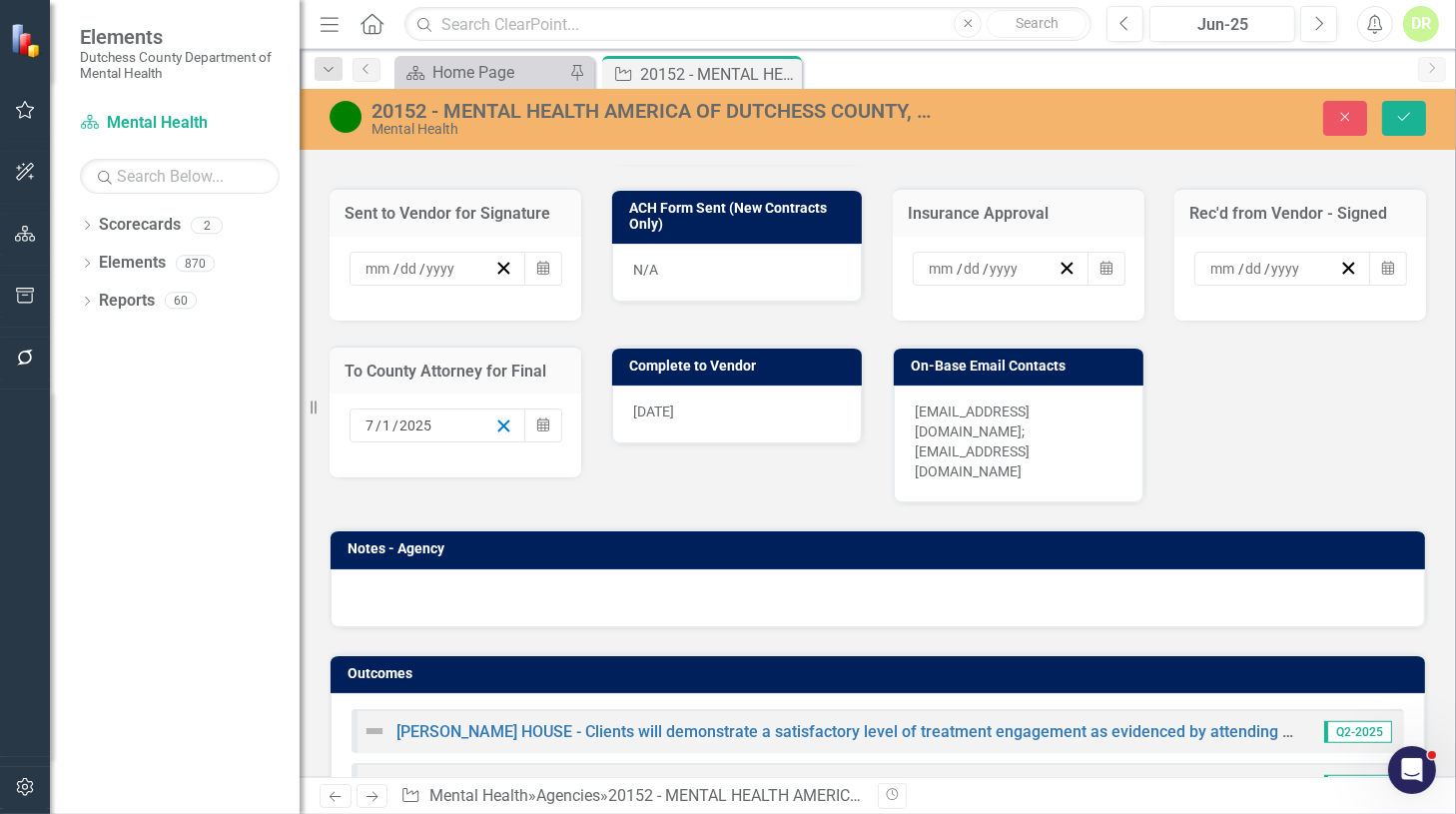 type 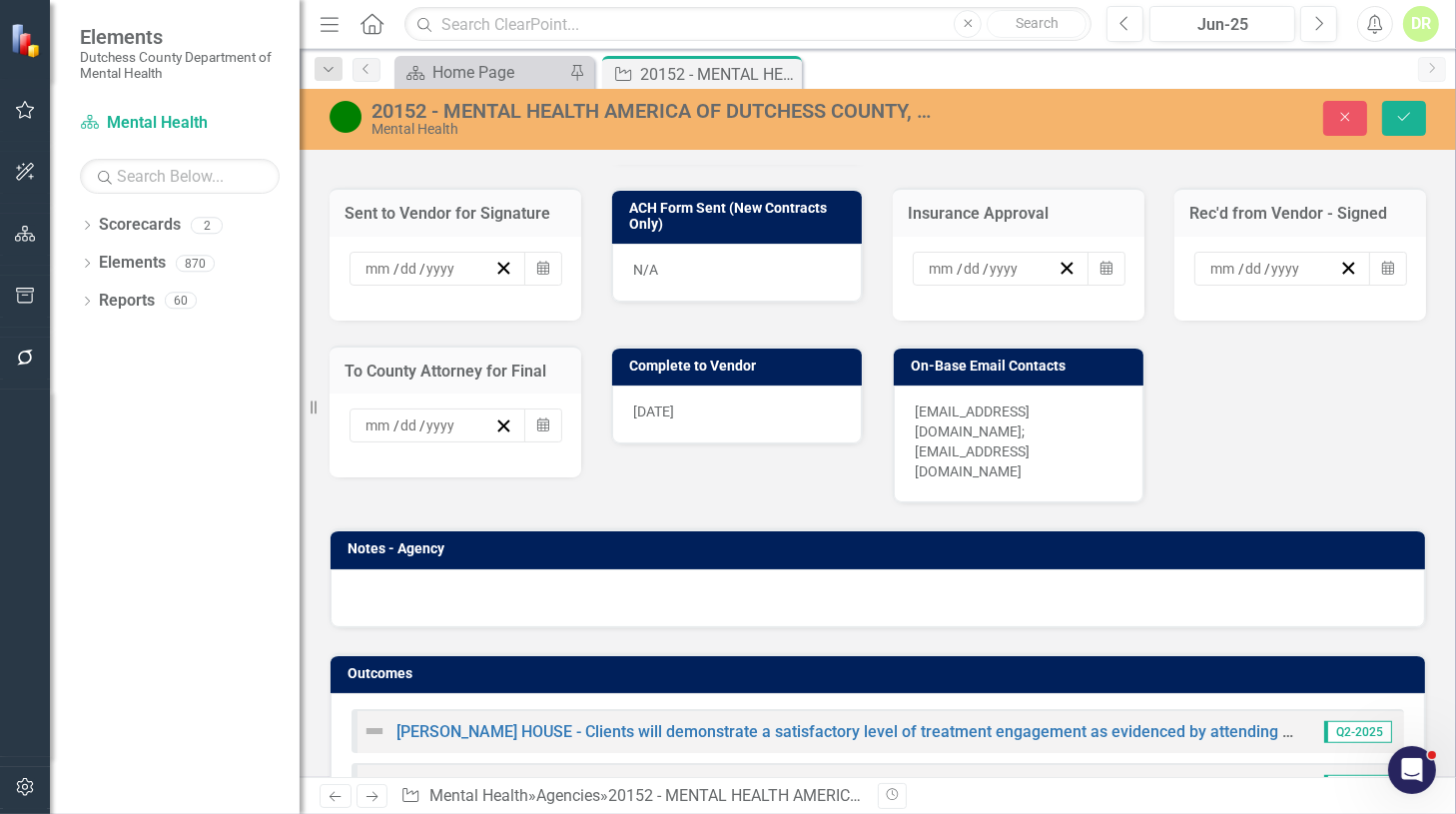 click on "[DATE]" at bounding box center [737, 414] 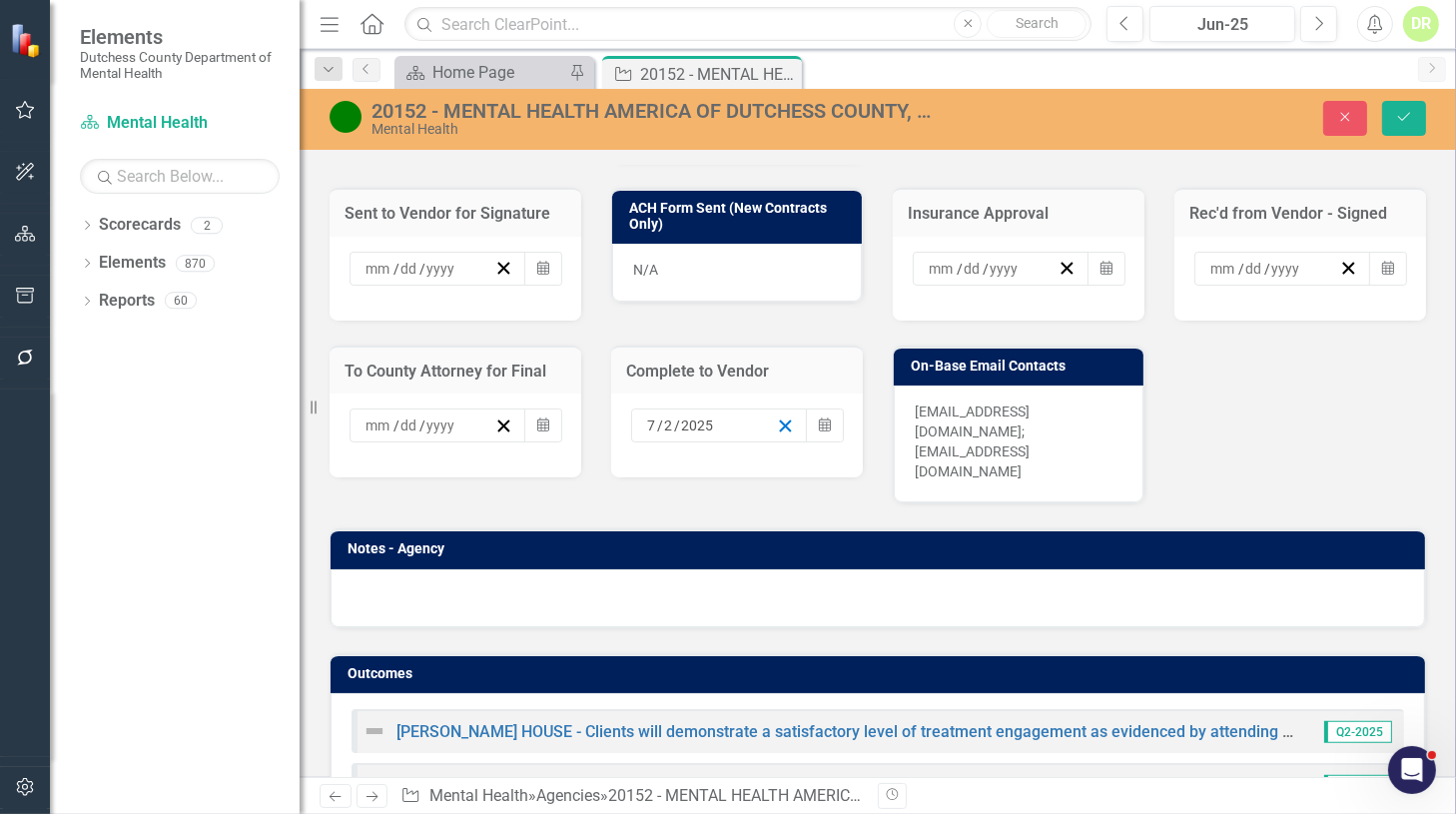 click 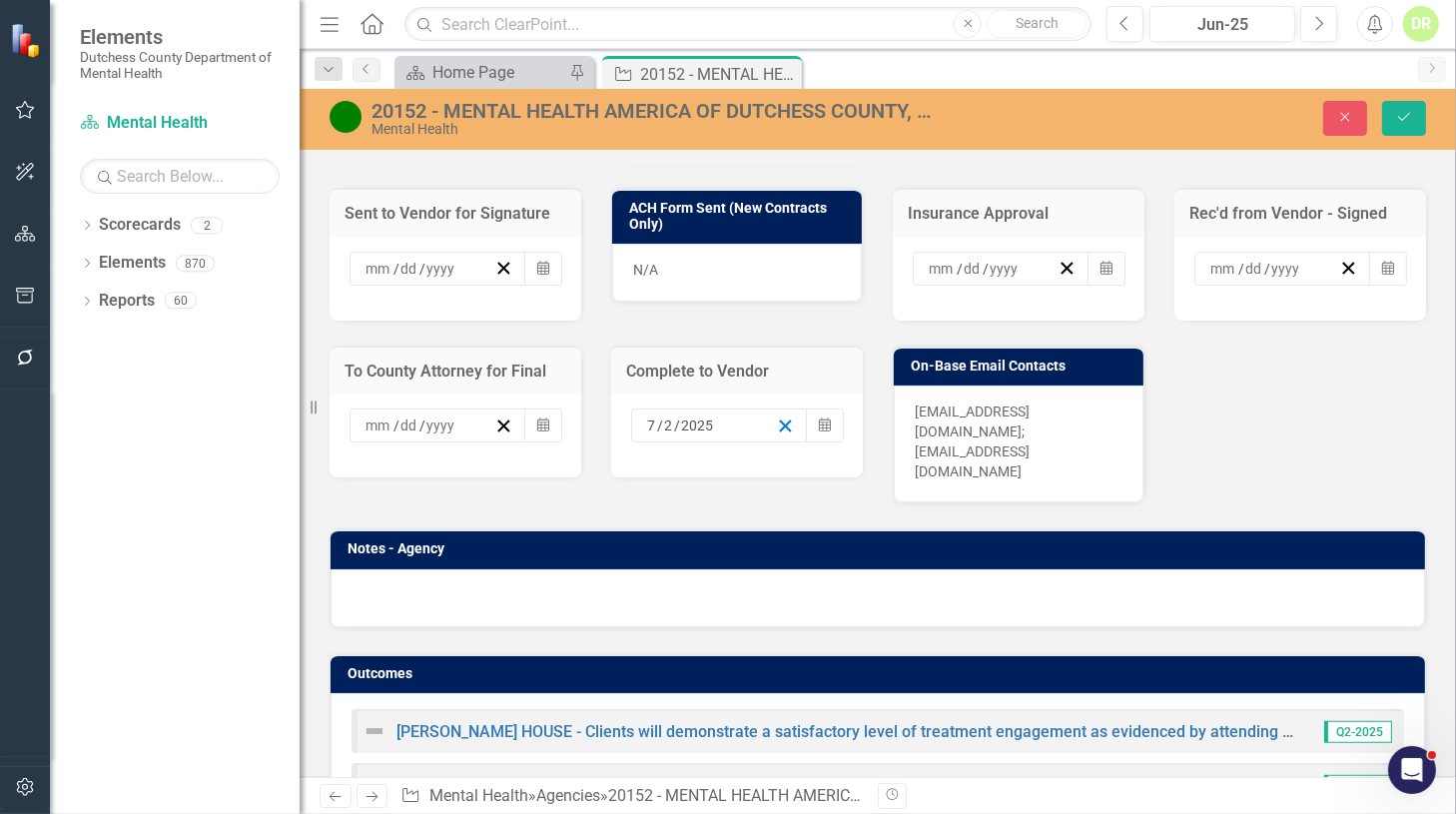 type 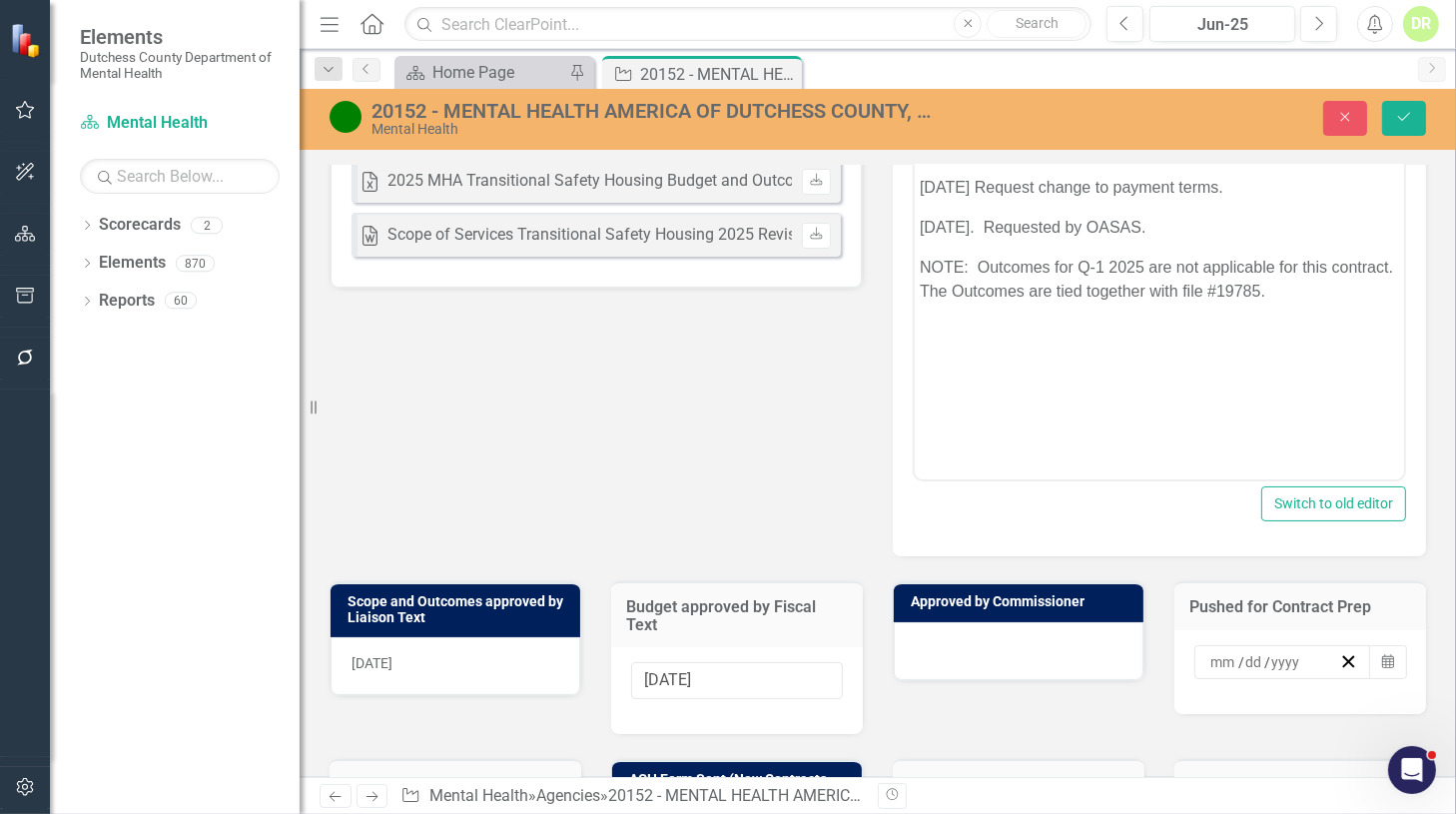 scroll, scrollTop: 635, scrollLeft: 0, axis: vertical 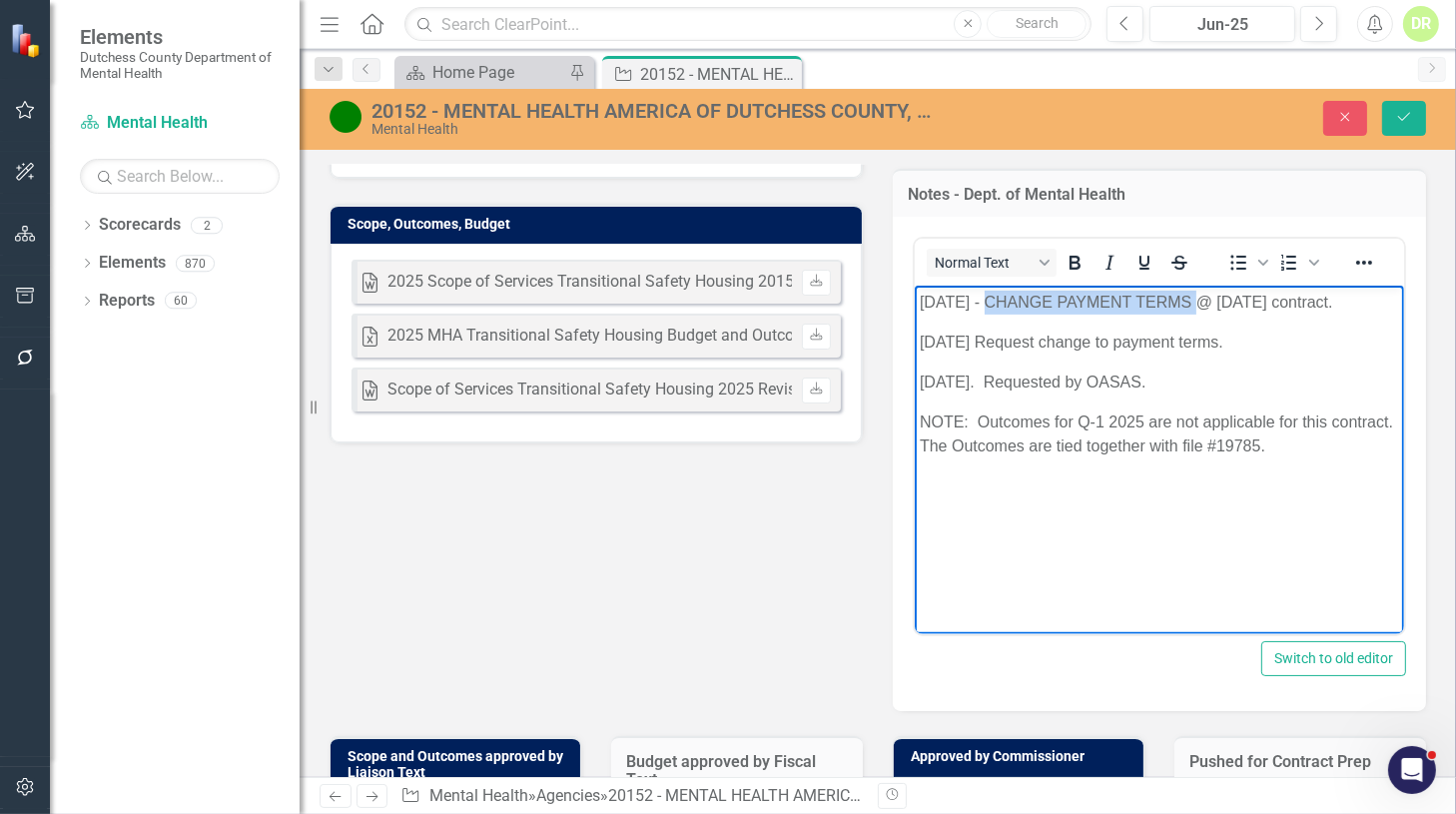 drag, startPoint x: 977, startPoint y: 301, endPoint x: 1188, endPoint y: 302, distance: 211.00237 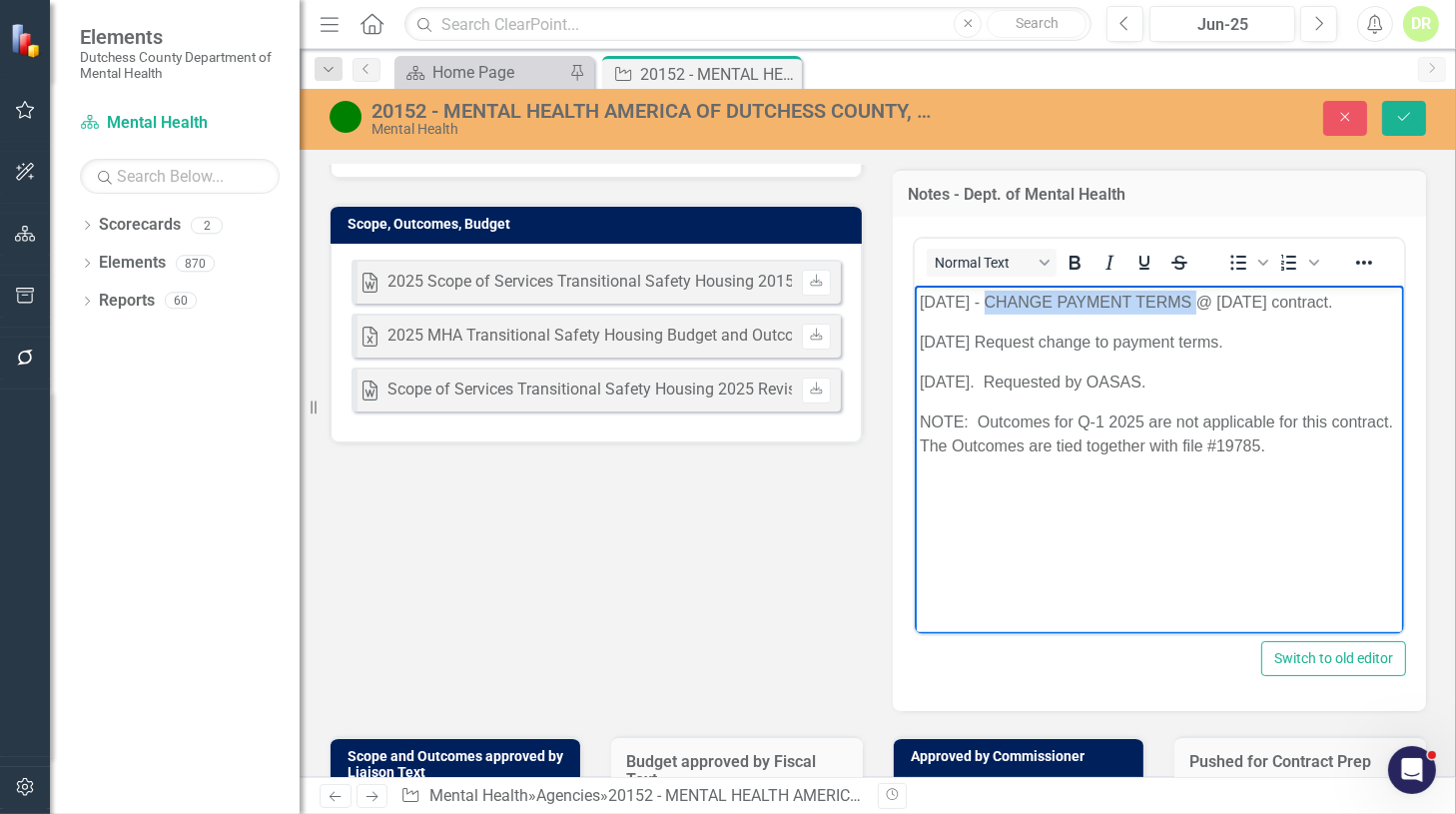 click on "[DATE] - CHANGE PAYMENT TERMS @ [DATE] contract." at bounding box center (1158, 303) 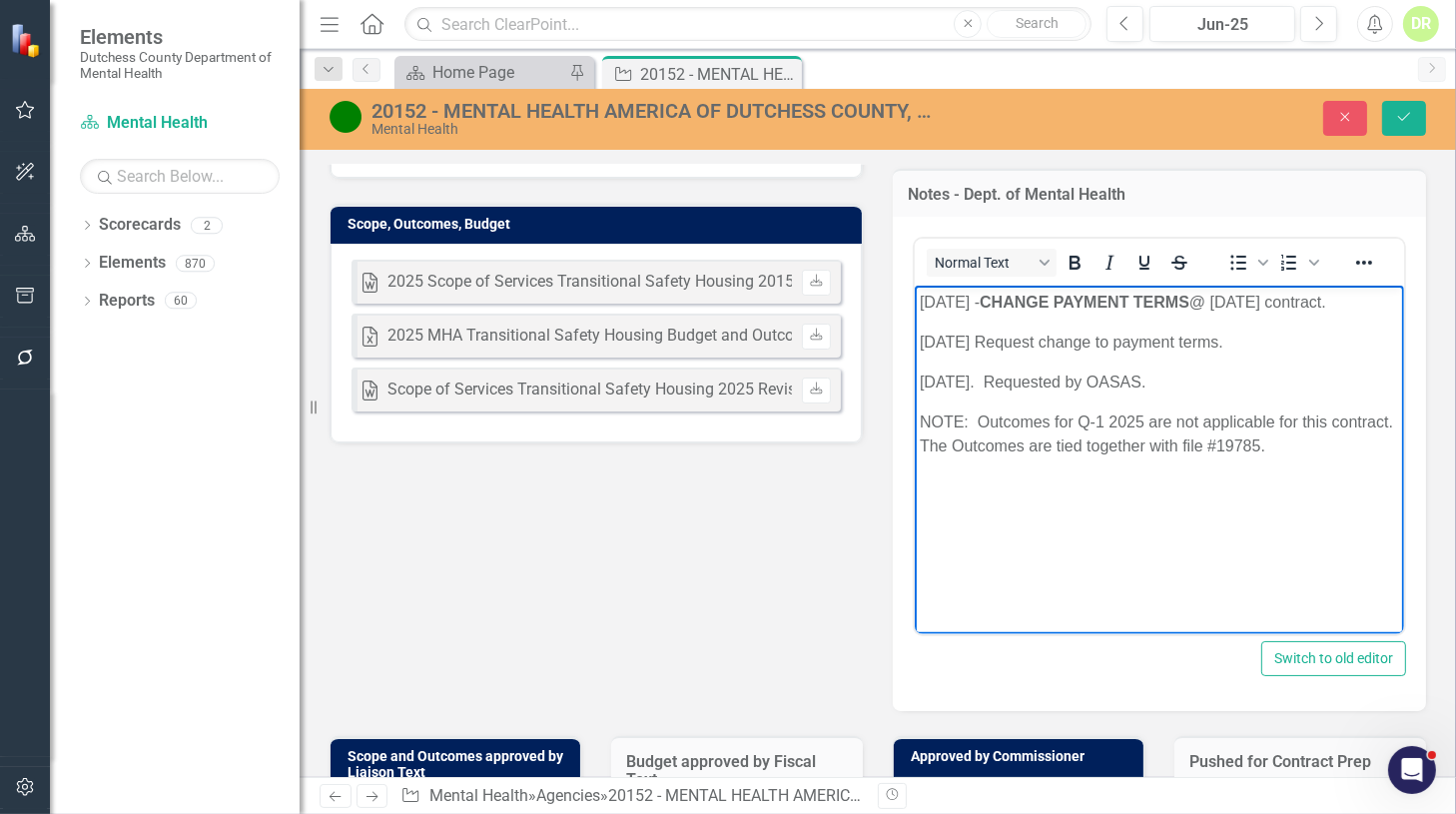 click on "[DATE] -  CHANGE PAYMENT TERMS  @ [DATE] contract. [DATE] Request change to payment terms. [DATE].  Requested by OASAS. NOTE:  Outcomes for Q-1 2025 are not applicable for this contract.  The Outcomes are tied together with file #19785." at bounding box center (1158, 435) 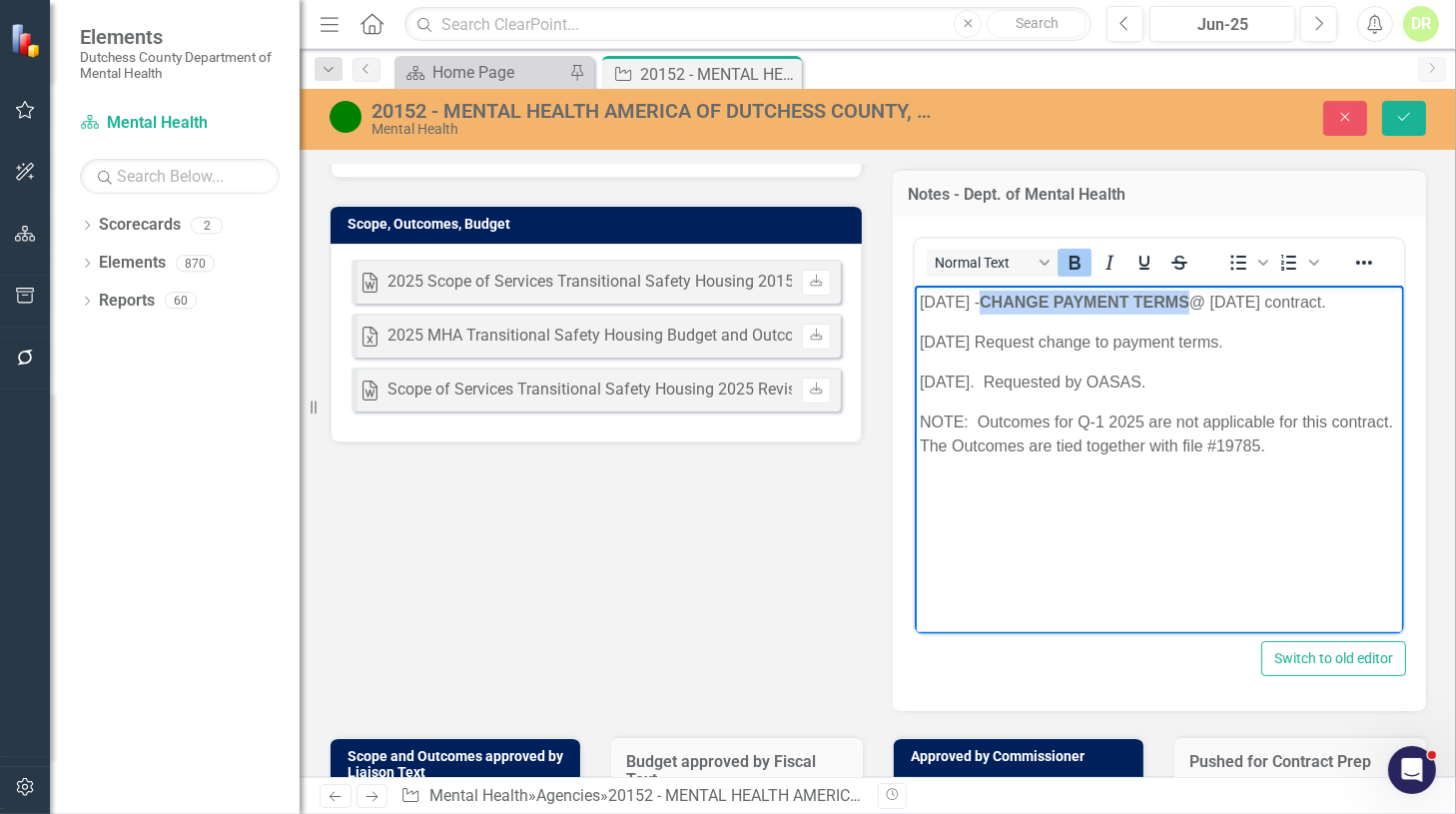 drag, startPoint x: 977, startPoint y: 296, endPoint x: 1188, endPoint y: 298, distance: 211.00948 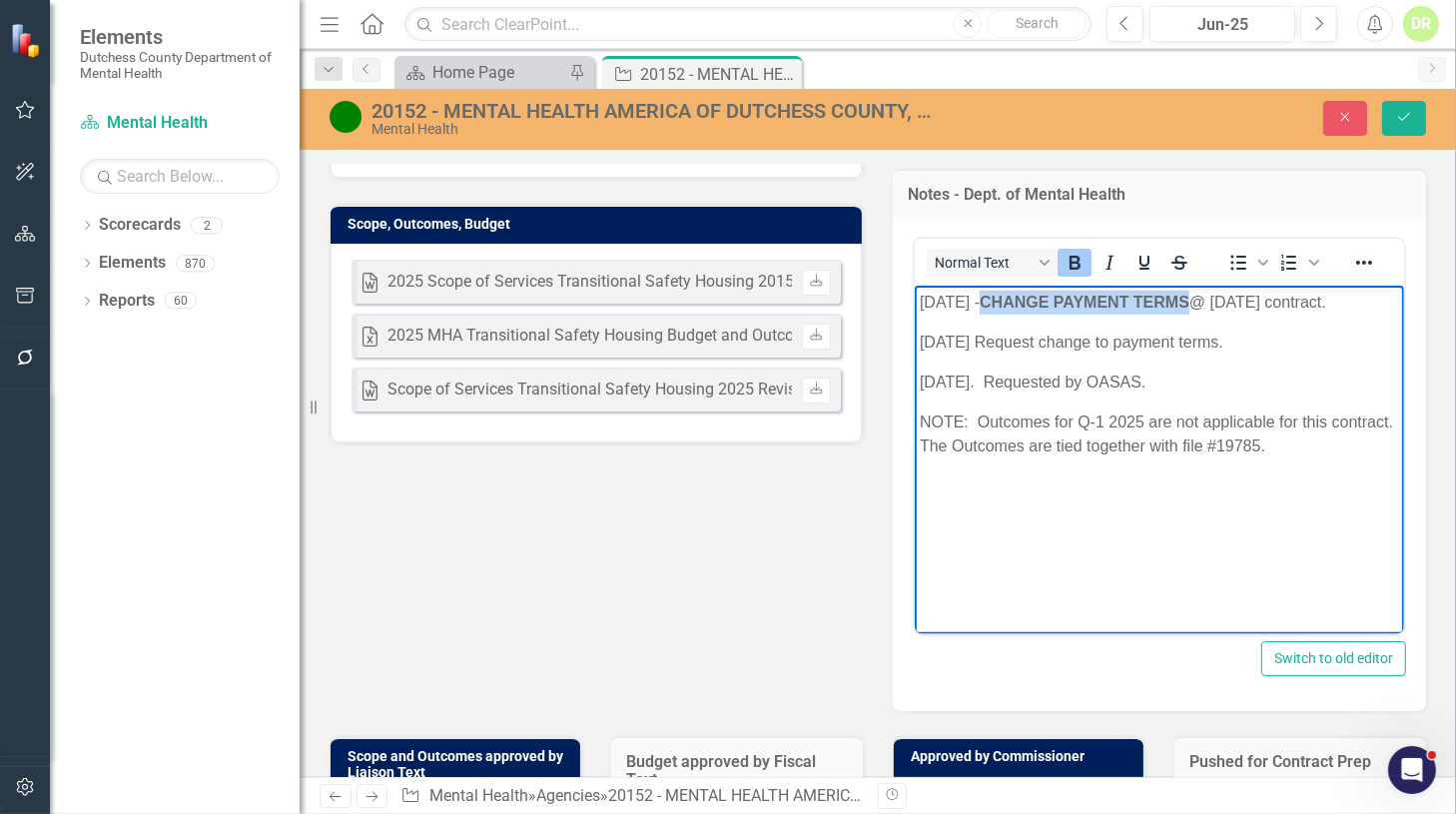 click on "CHANGE PAYMENT TERMS" at bounding box center [1084, 302] 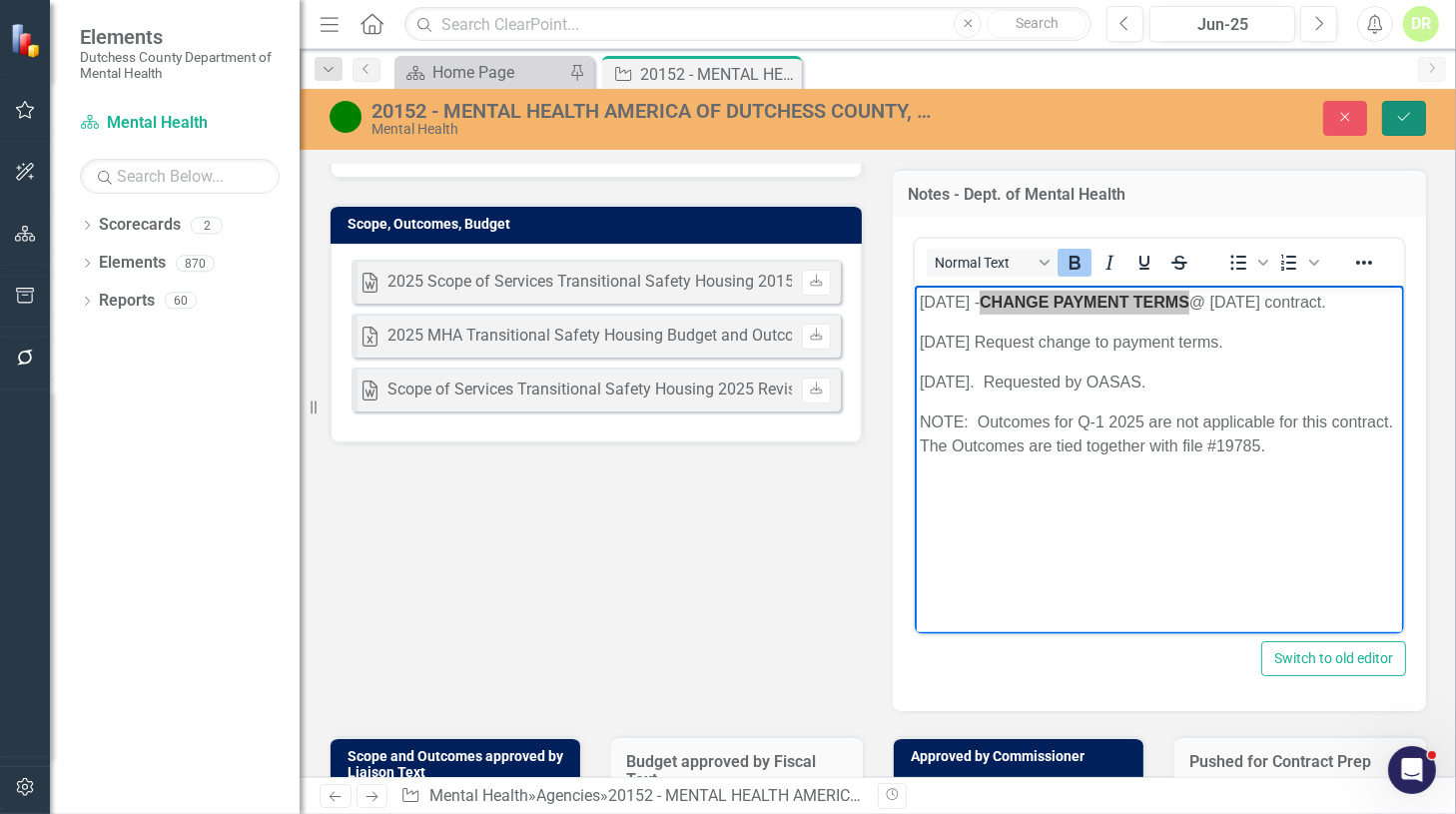 click on "Save" 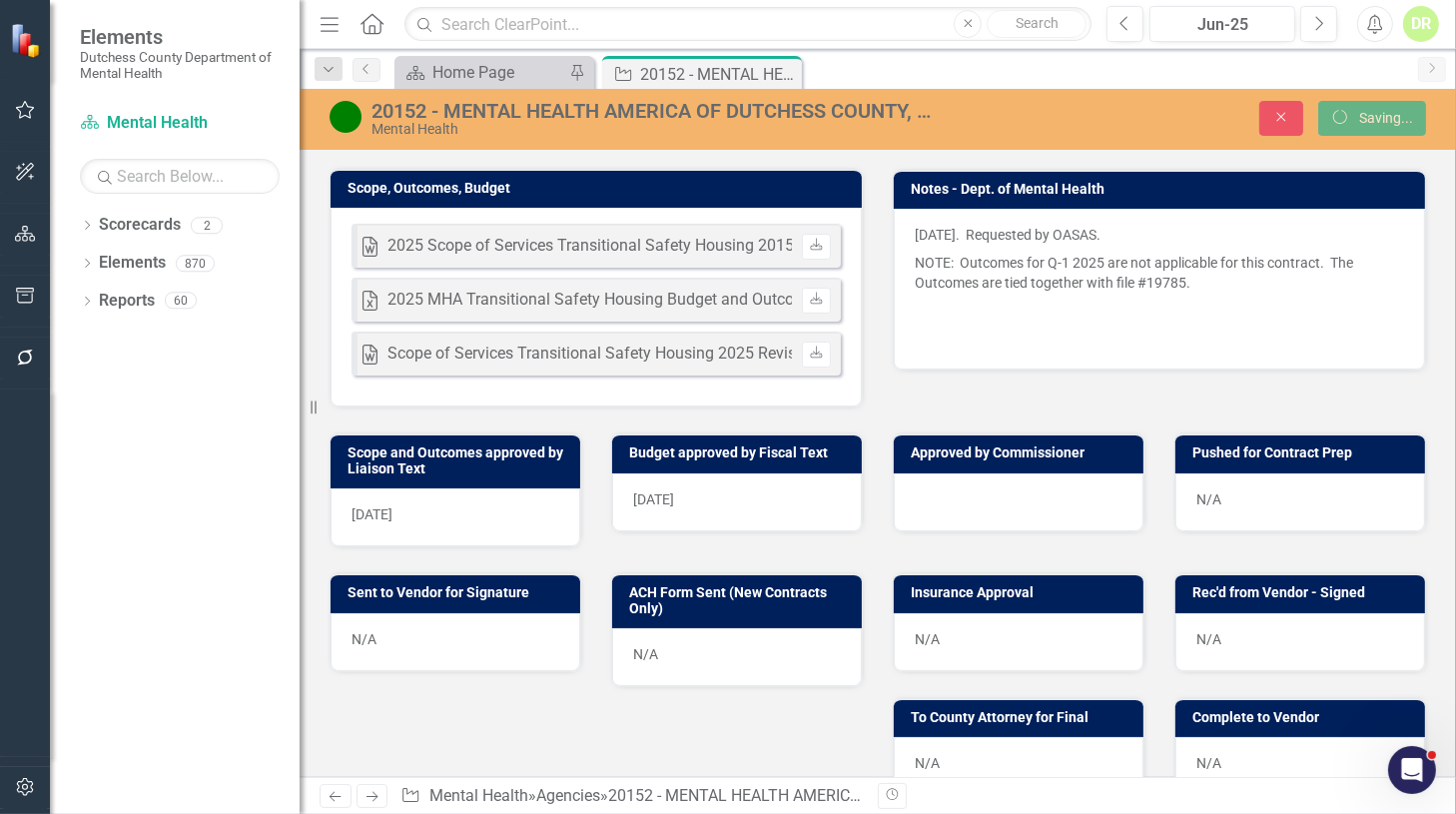 scroll, scrollTop: 618, scrollLeft: 0, axis: vertical 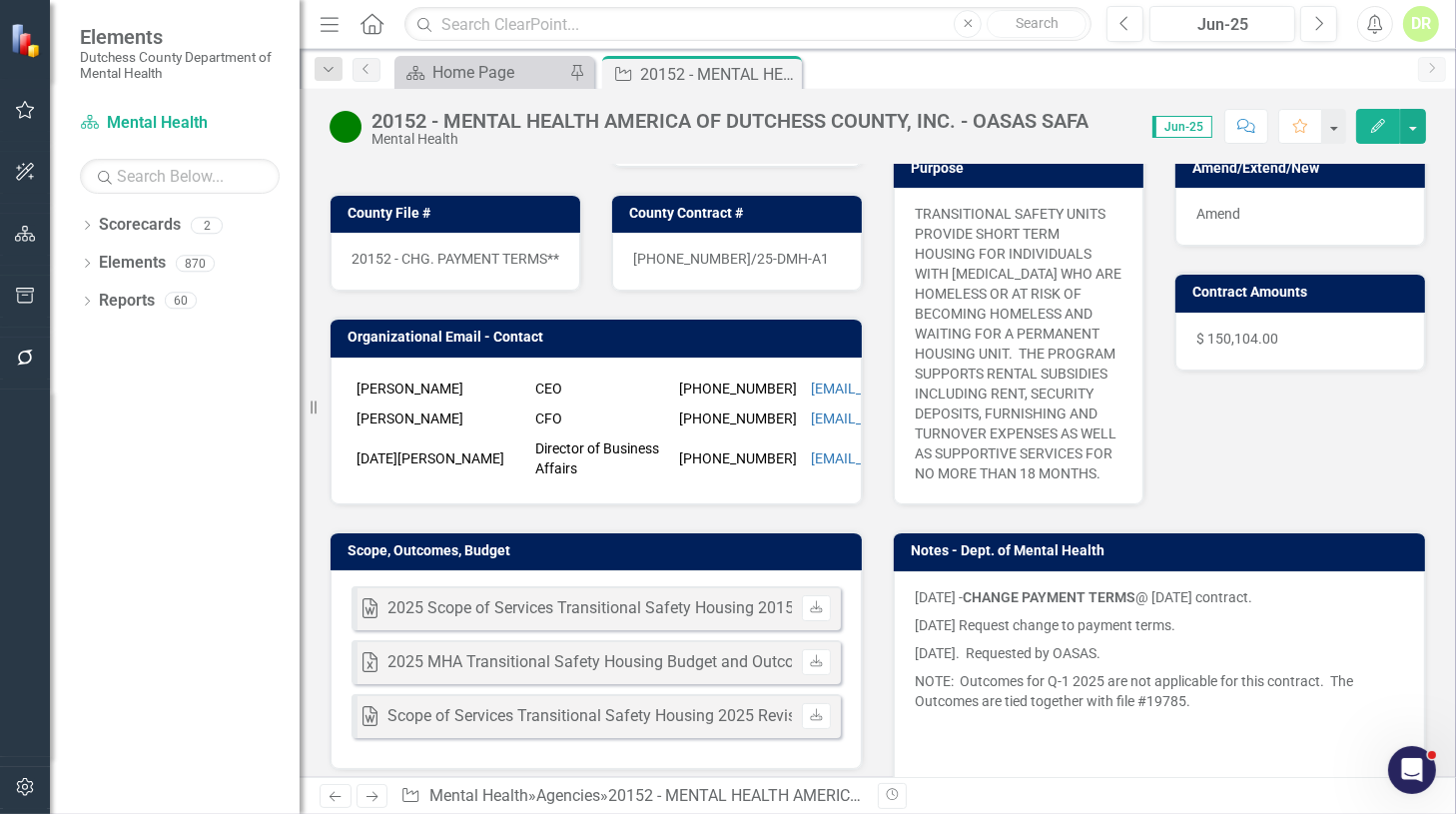 drag, startPoint x: 1012, startPoint y: 606, endPoint x: 1022, endPoint y: 622, distance: 18.867962 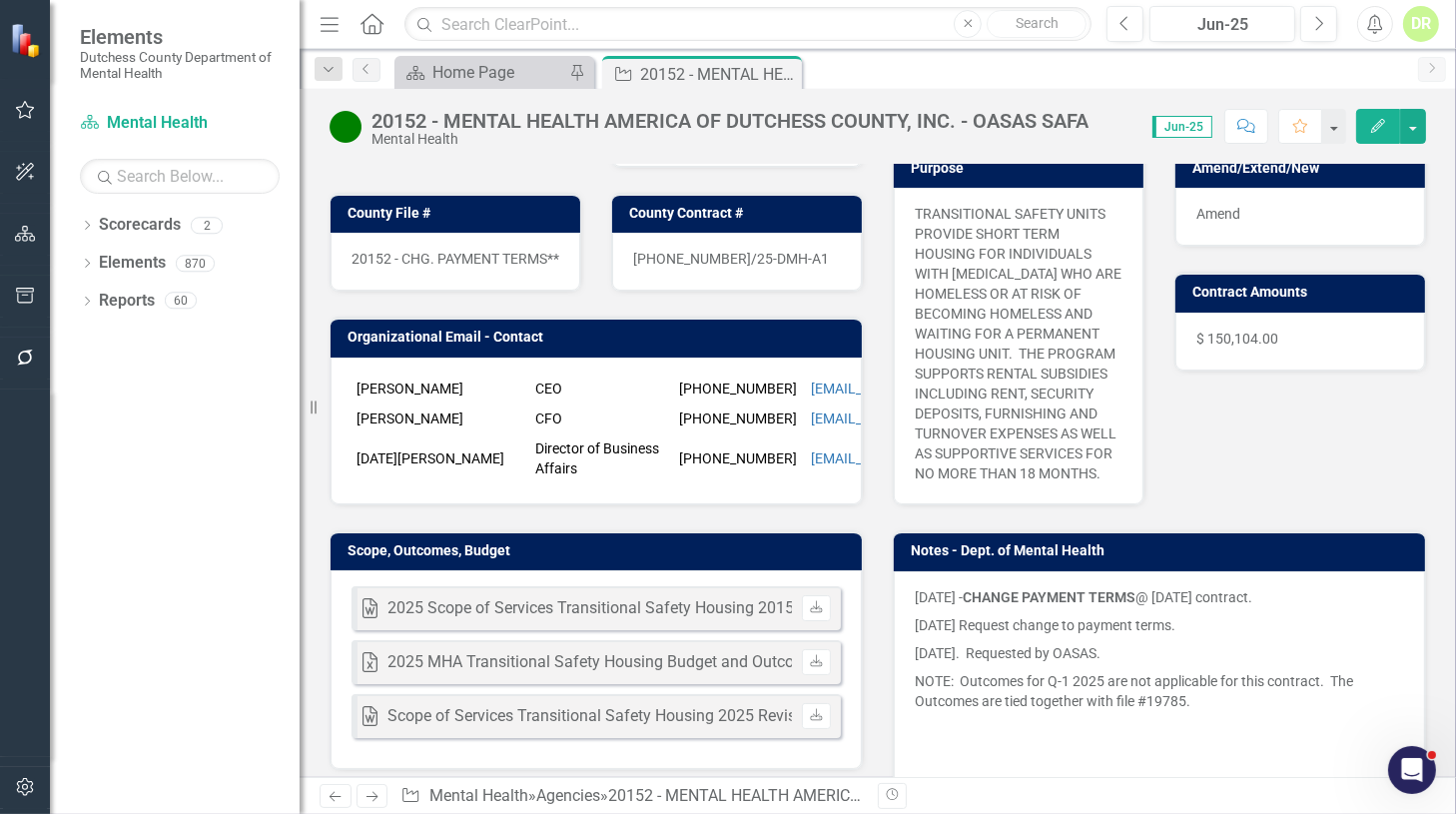 click on "[DATE] -  CHANGE PAYMENT TERMS  @ [DATE] contract." at bounding box center [1159, 599] 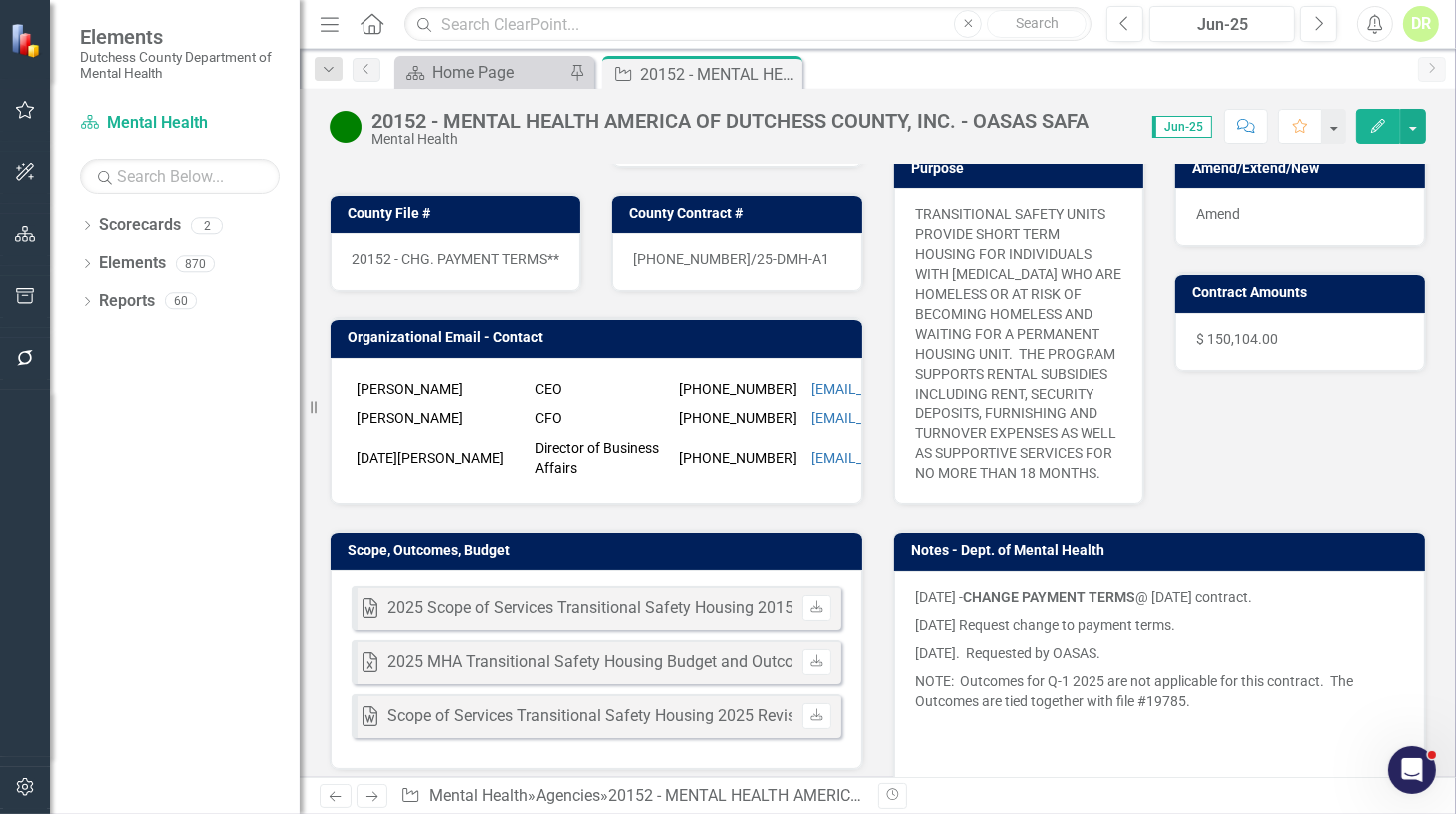click on "CHANGE PAYMENT TERMS" at bounding box center (1049, 597) 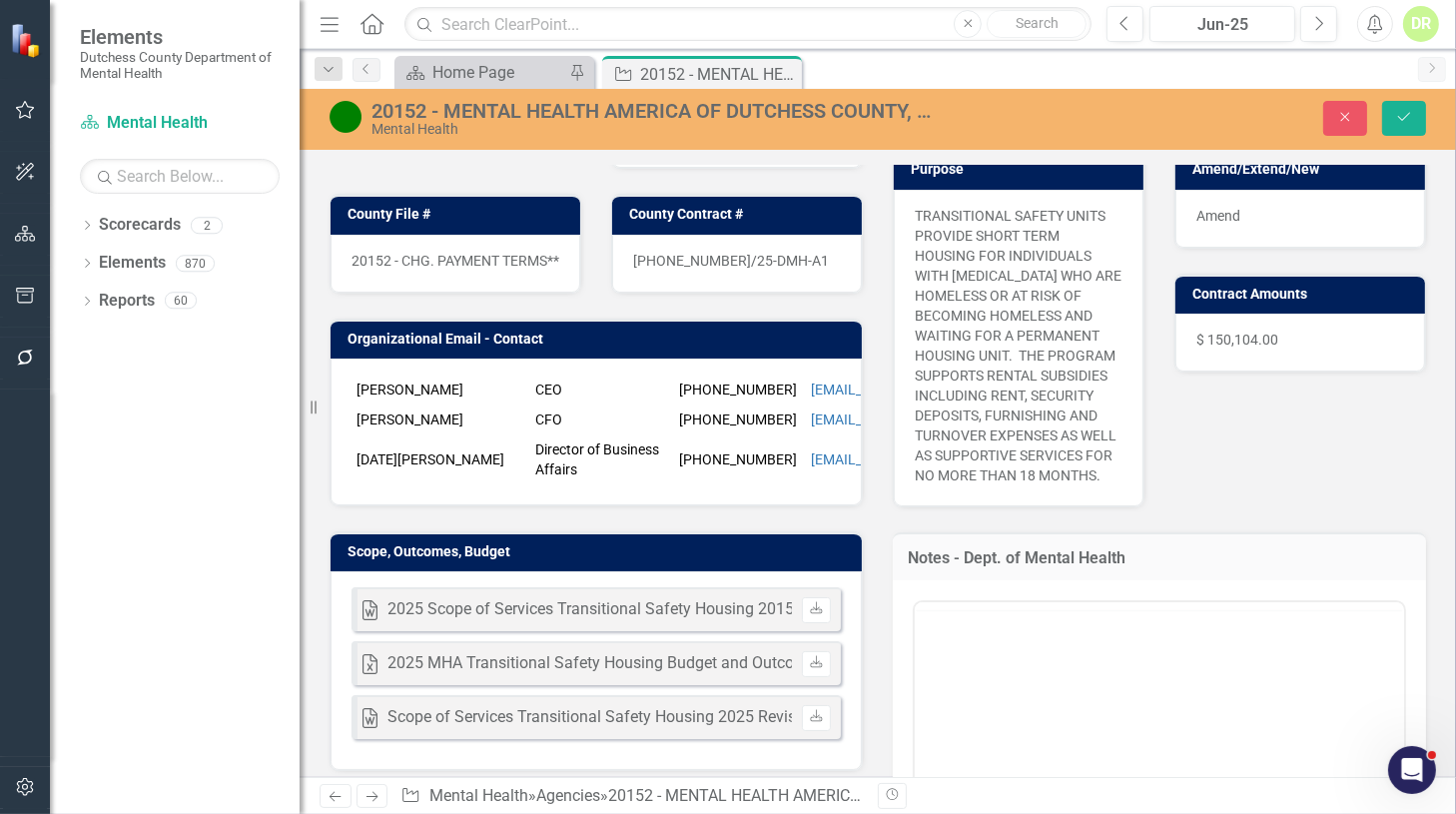 click at bounding box center (1159, 800) 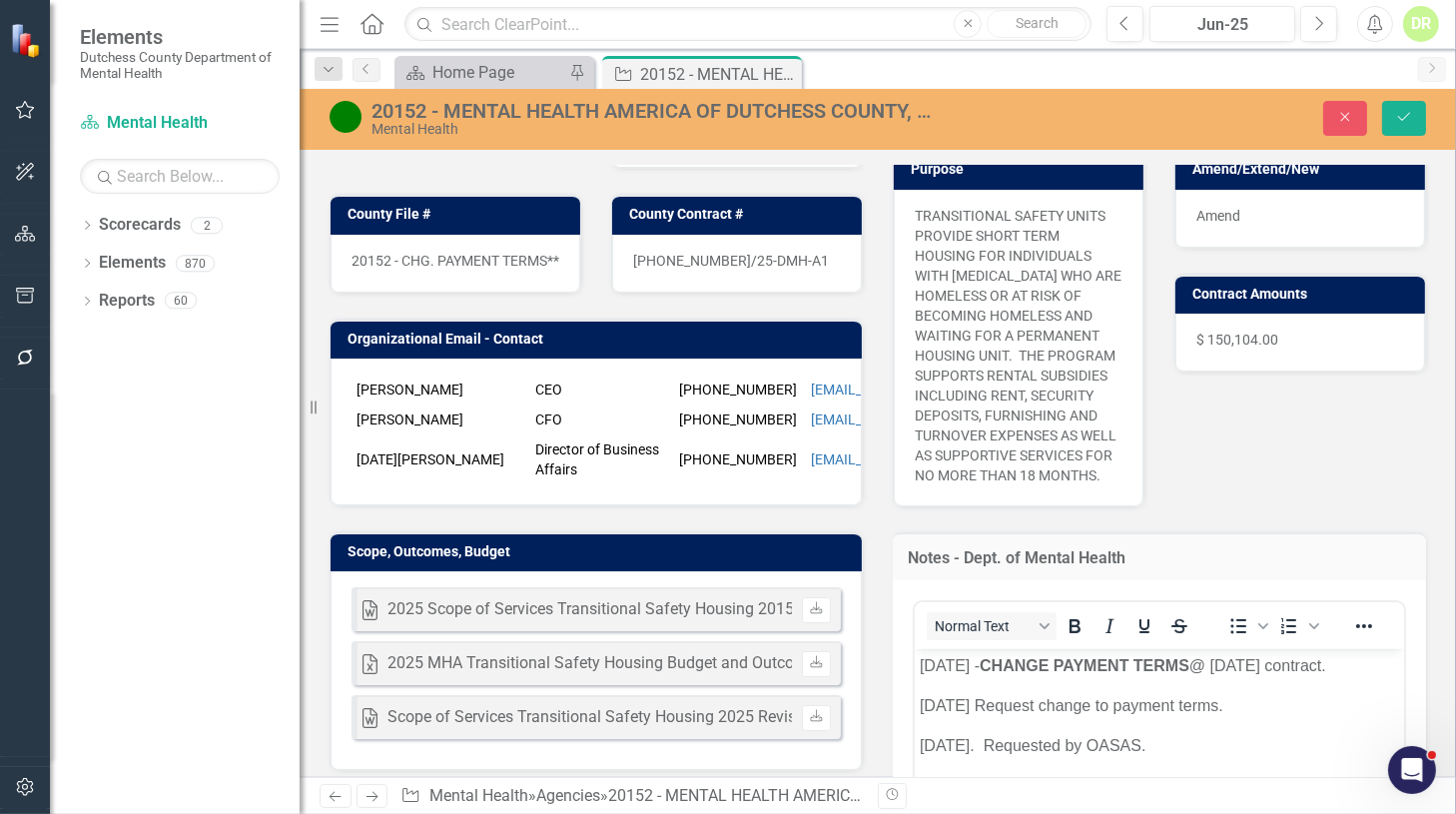 scroll, scrollTop: 0, scrollLeft: 0, axis: both 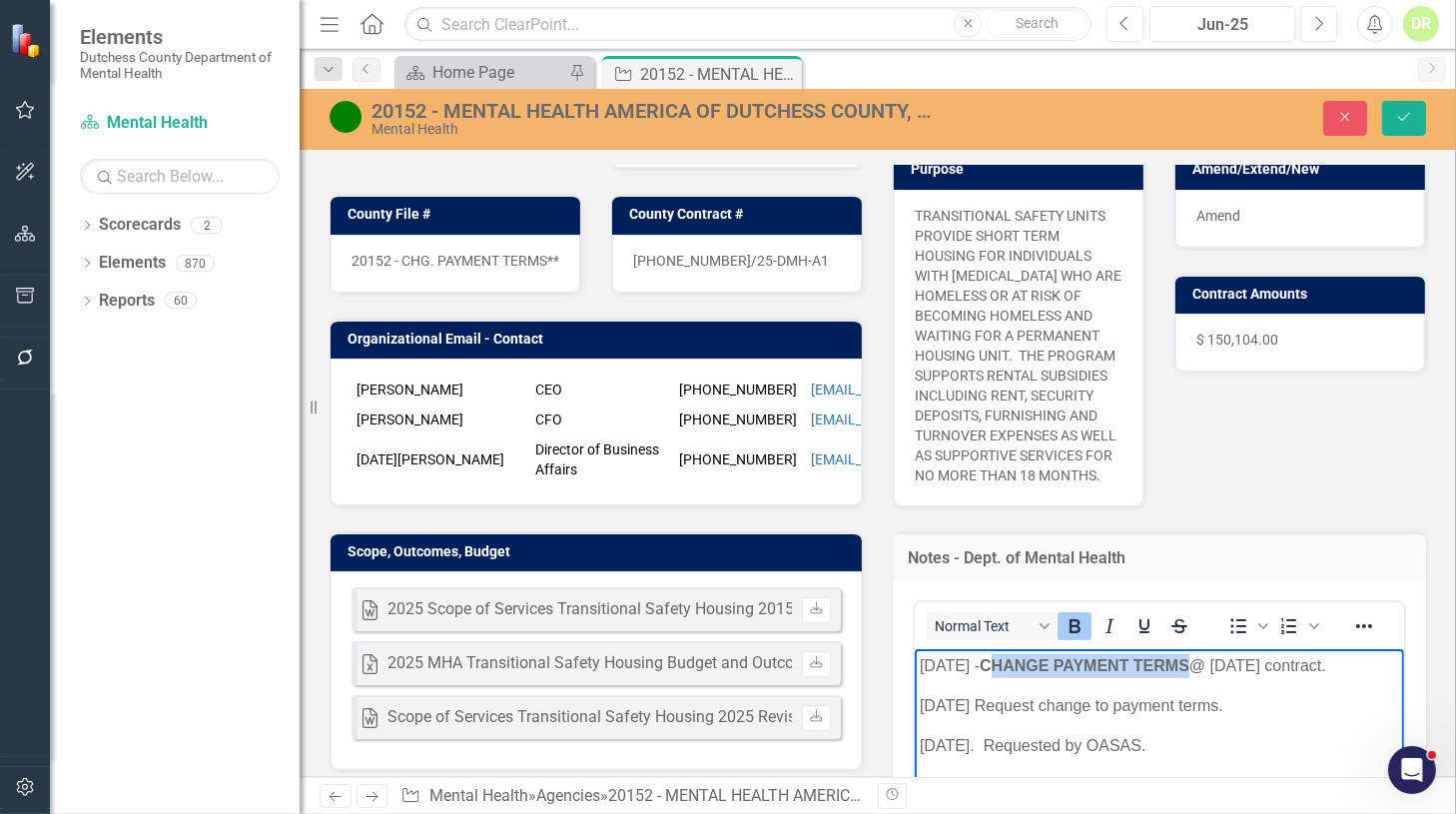 drag, startPoint x: 983, startPoint y: 663, endPoint x: 1171, endPoint y: 657, distance: 188.09572 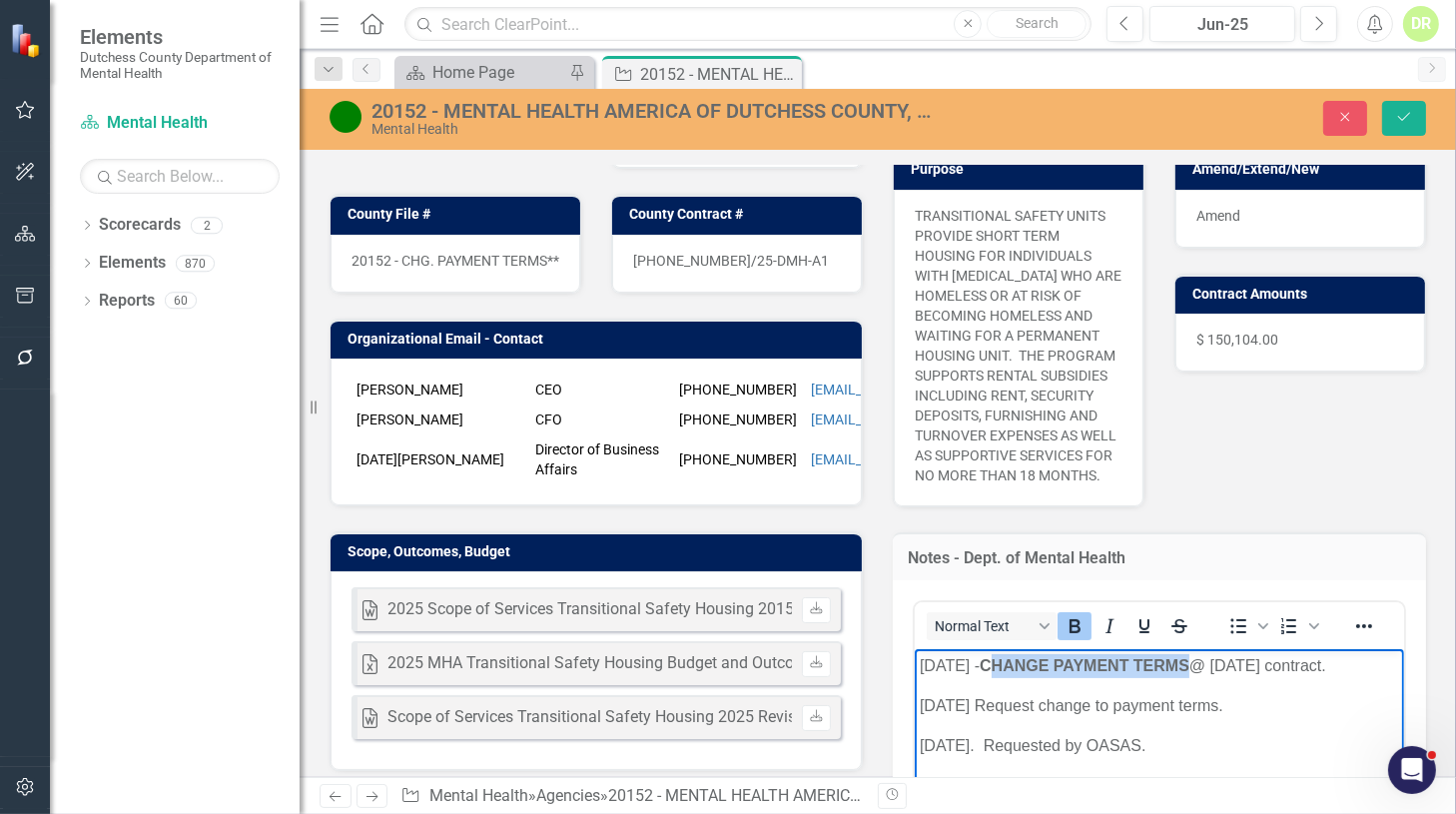 click on "CHANGE PAYMENT TERMS" at bounding box center [1084, 665] 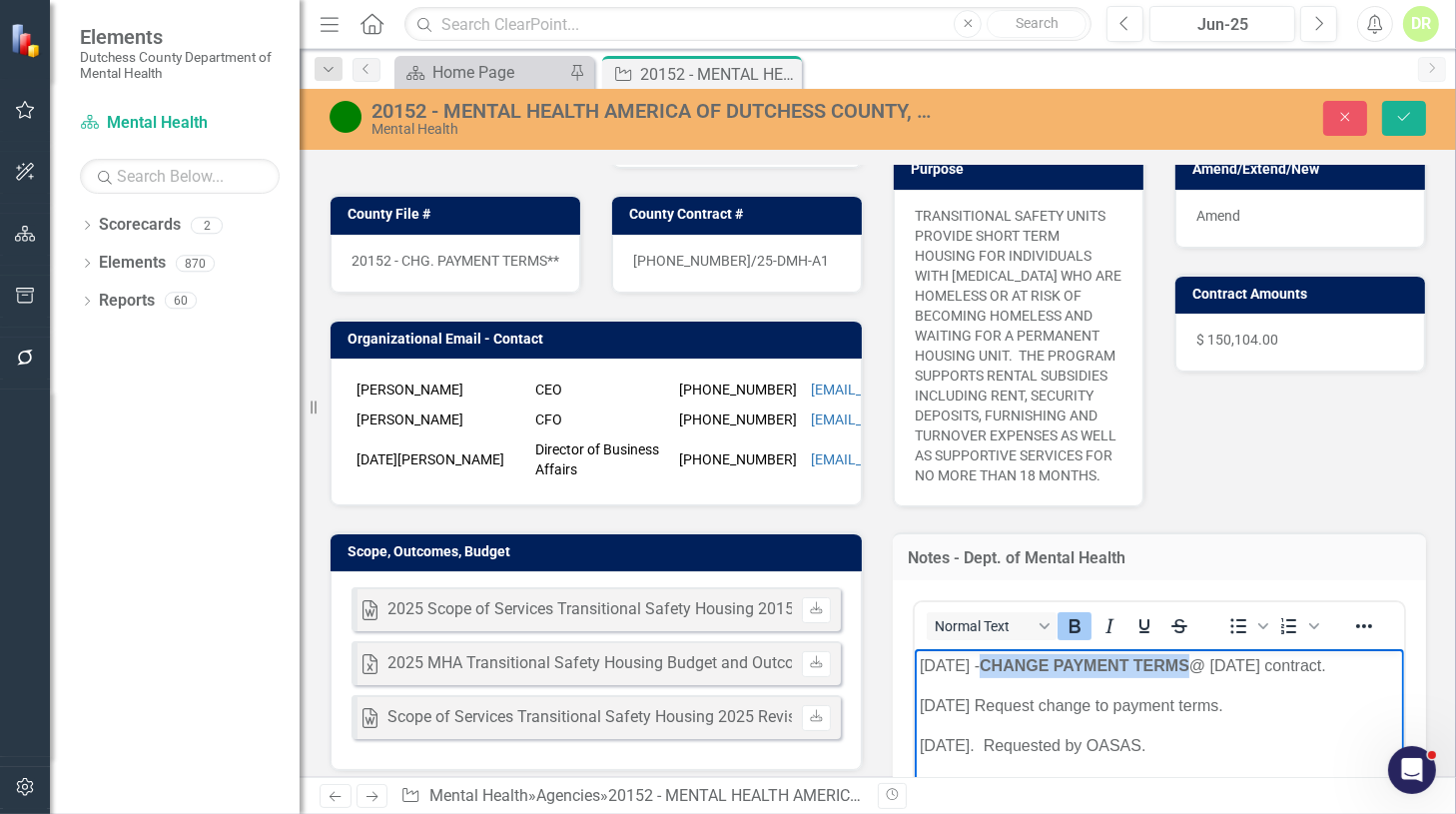 drag, startPoint x: 981, startPoint y: 661, endPoint x: 1181, endPoint y: 657, distance: 200.04 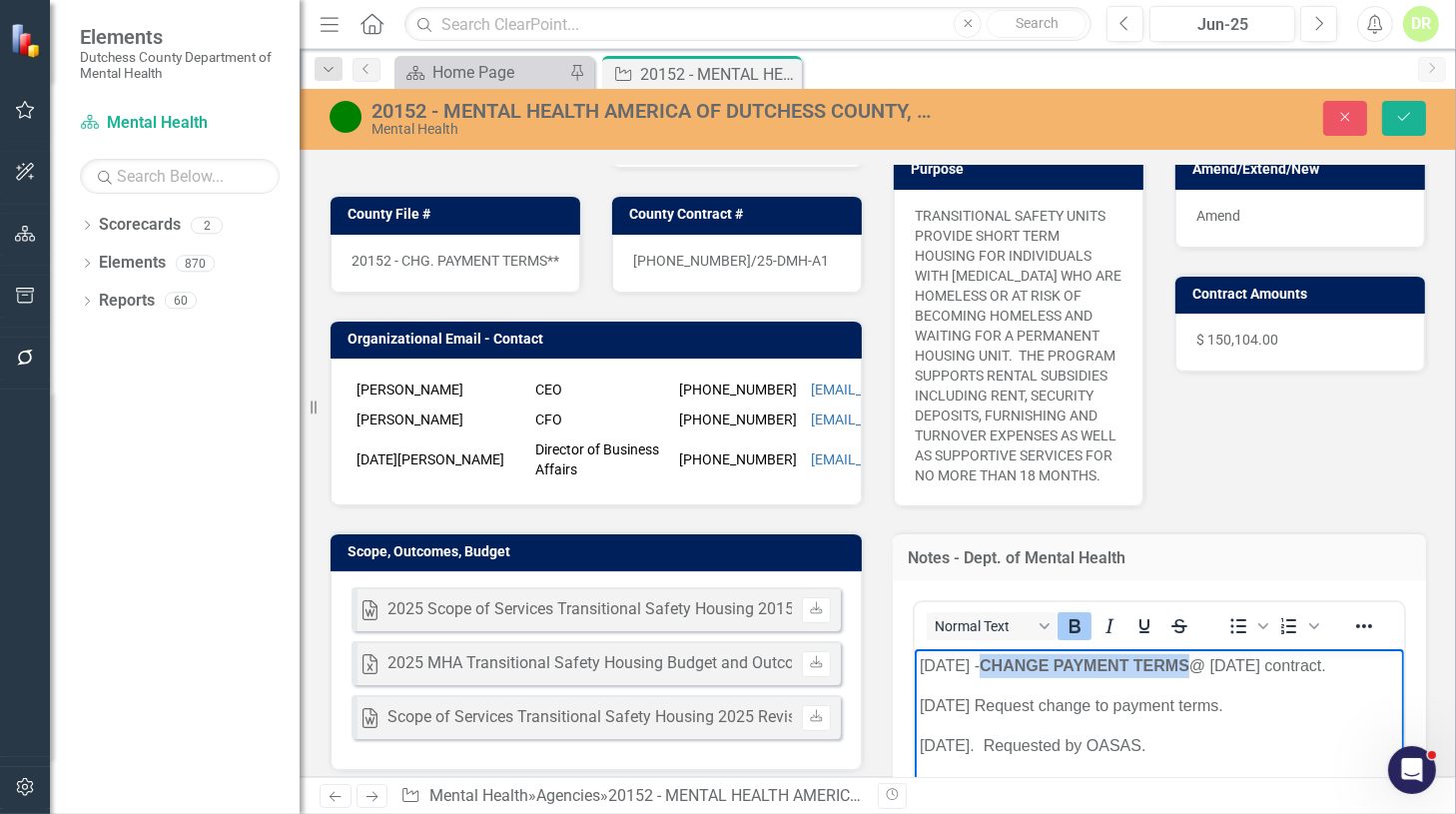 click on "CHANGE PAYMENT TERMS" at bounding box center [1084, 665] 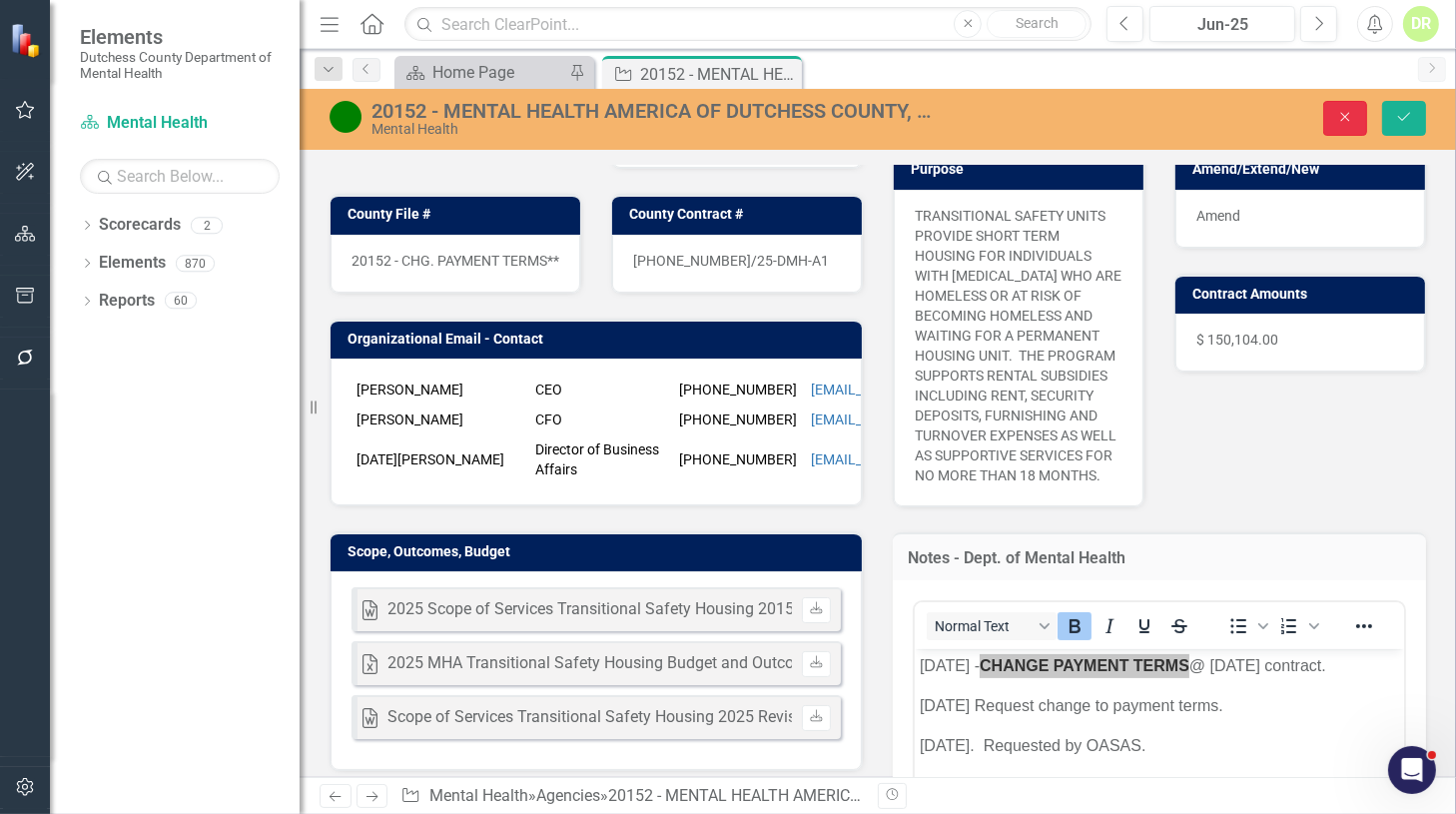 drag, startPoint x: 215, startPoint y: 12, endPoint x: 1339, endPoint y: 118, distance: 1128.9872 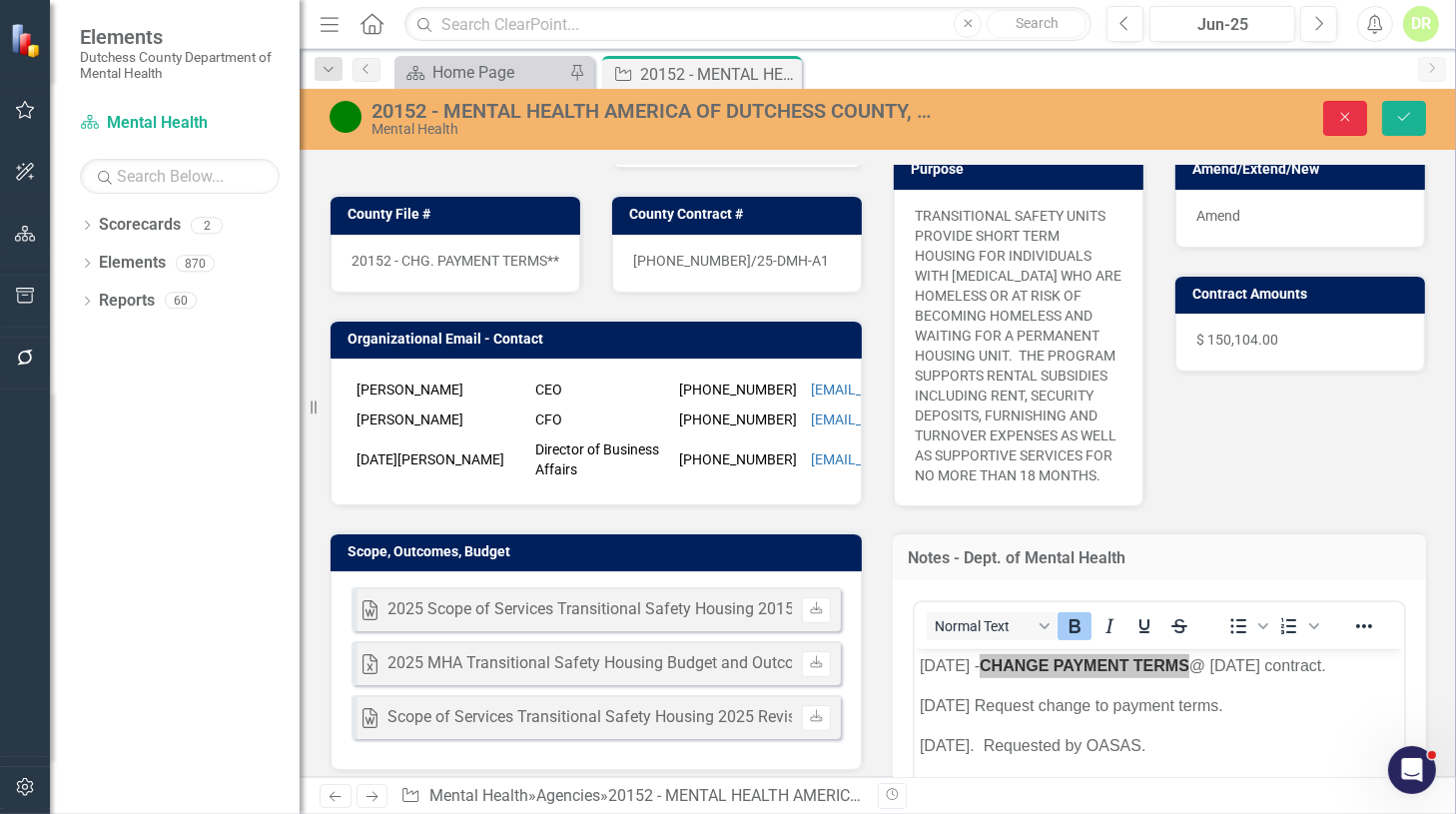 click on "Close" 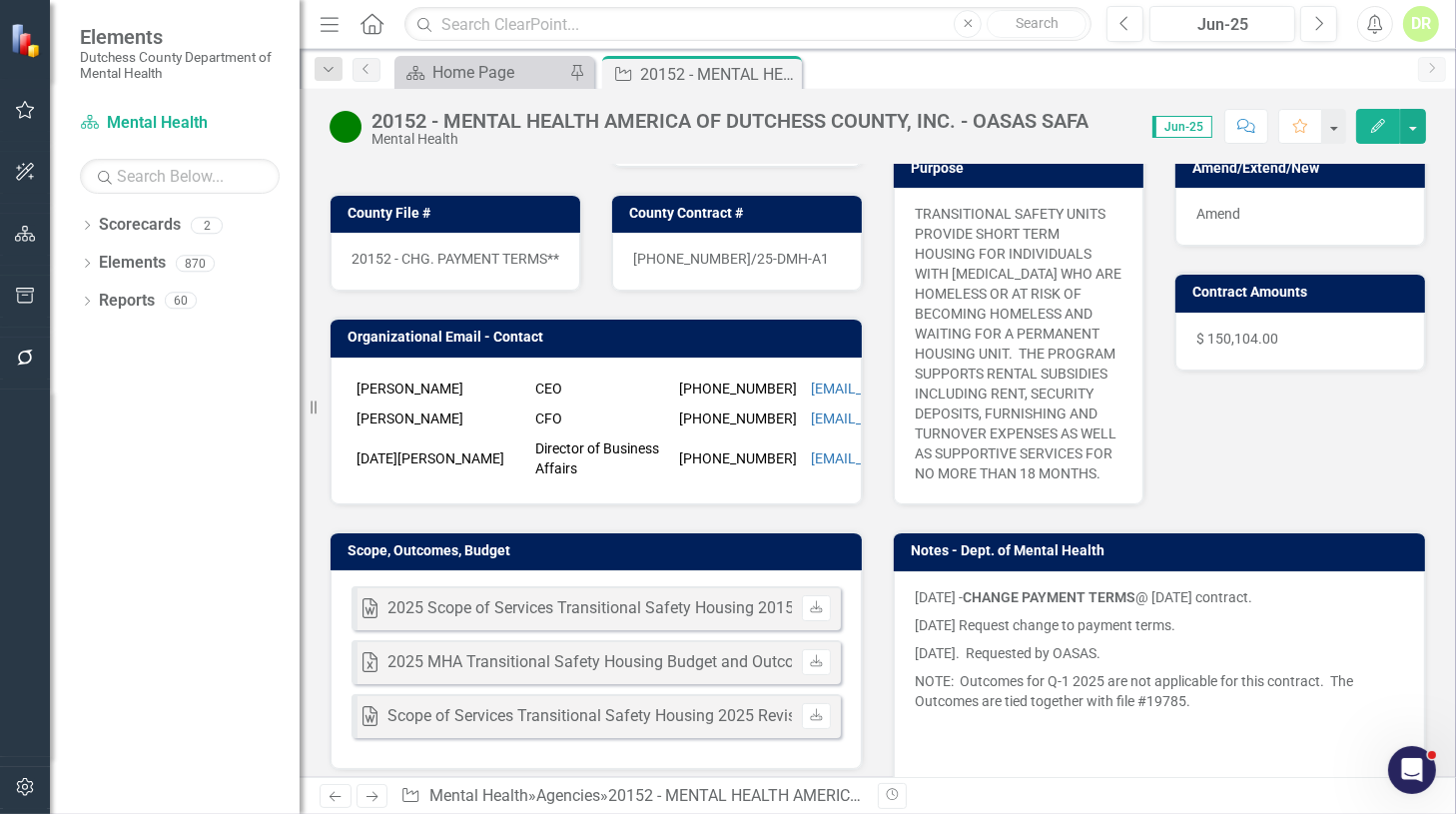 click on "DR" at bounding box center (1421, 24) 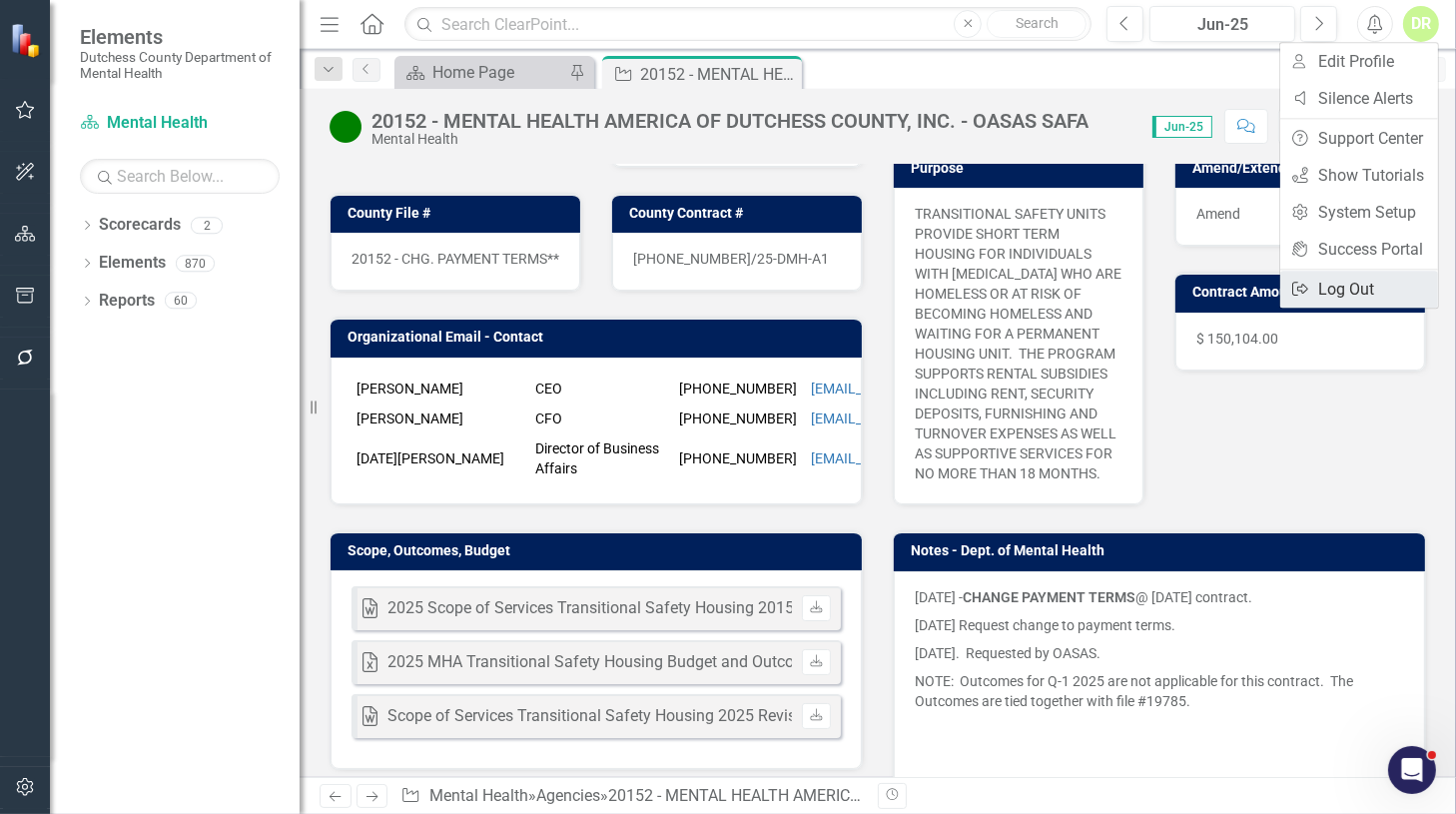 click on "Logout Log Out" at bounding box center [1359, 289] 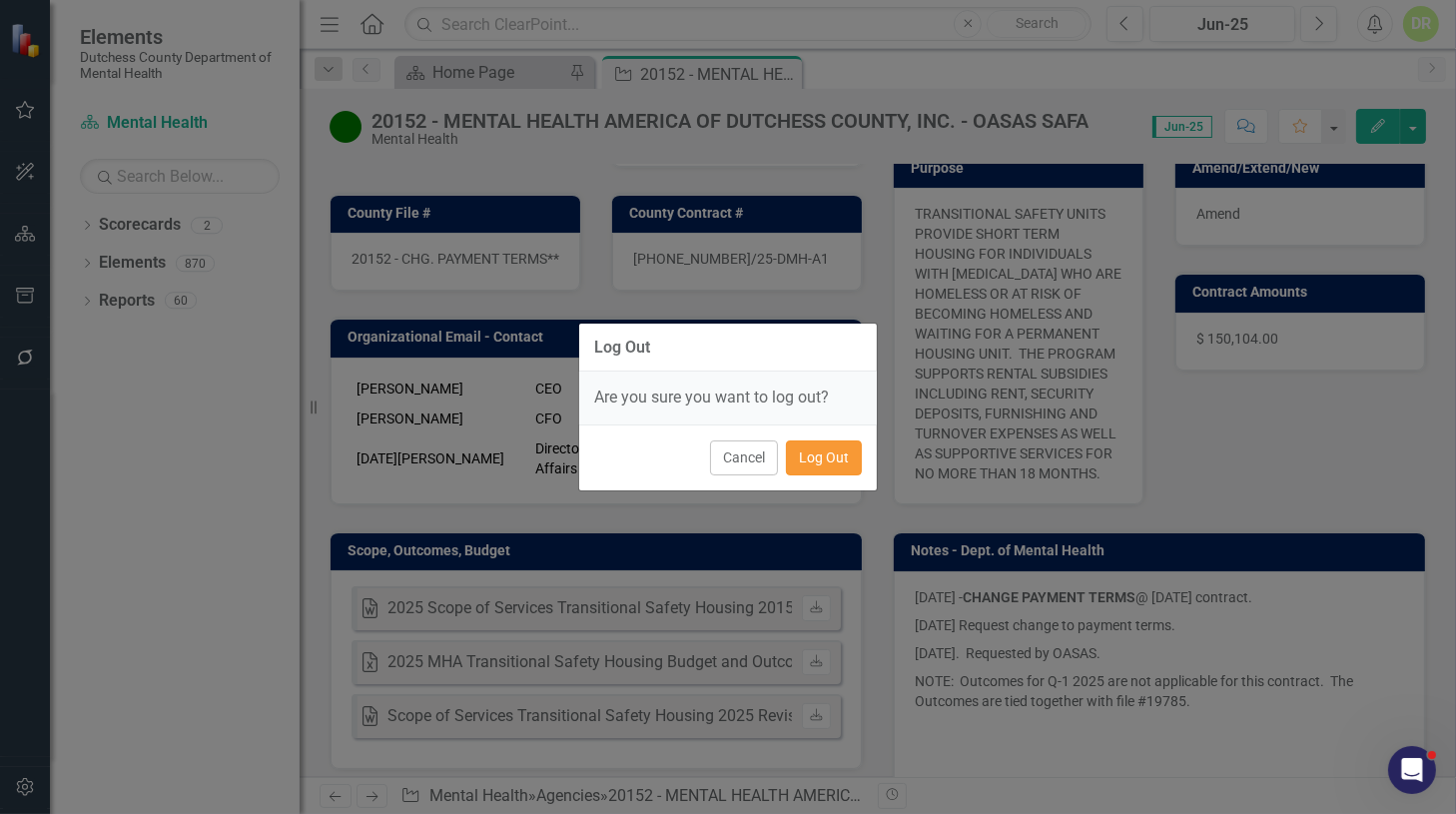 drag, startPoint x: 832, startPoint y: 460, endPoint x: 821, endPoint y: 438, distance: 24.596748 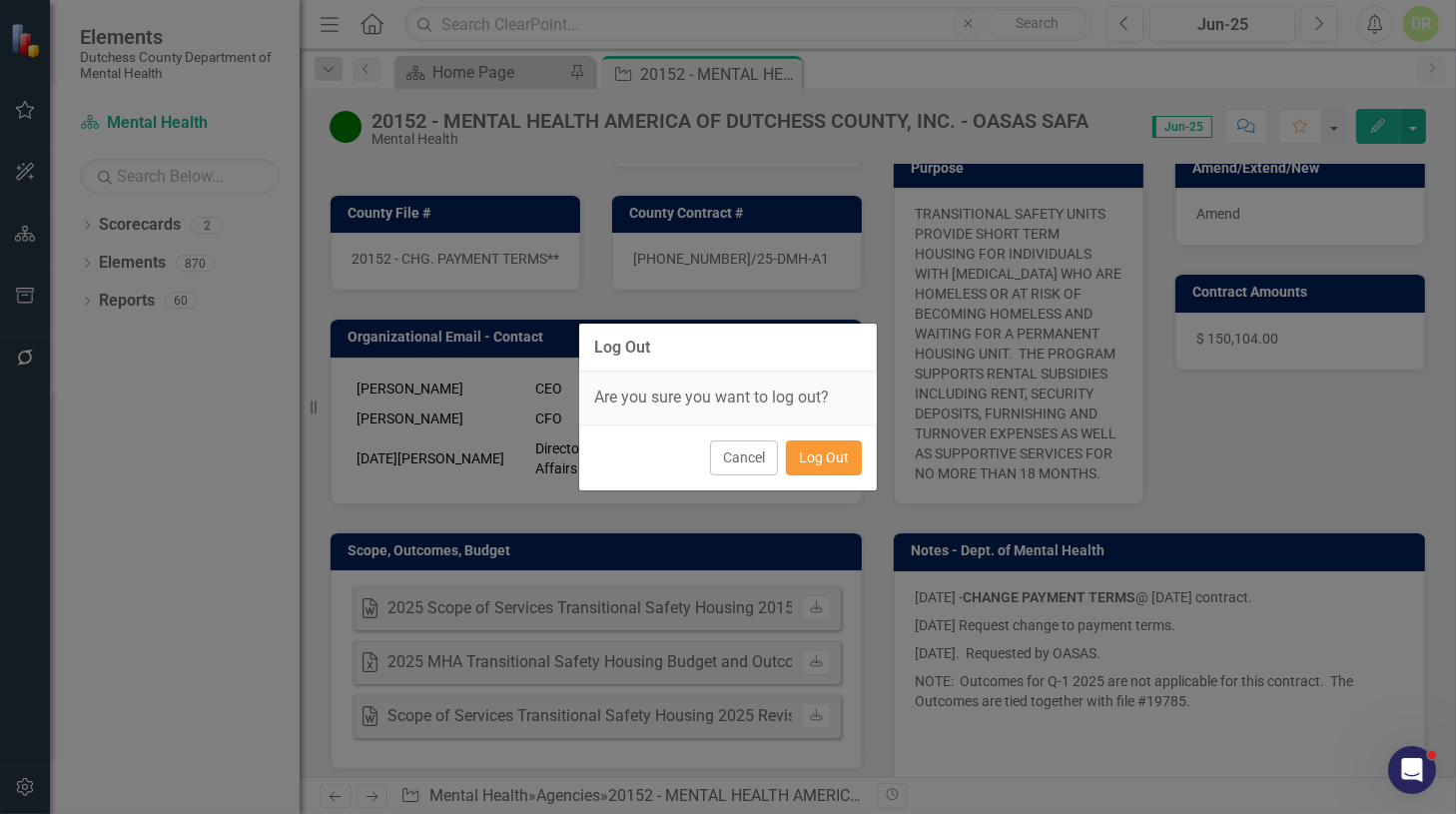 click on "Log Out" at bounding box center [824, 457] 